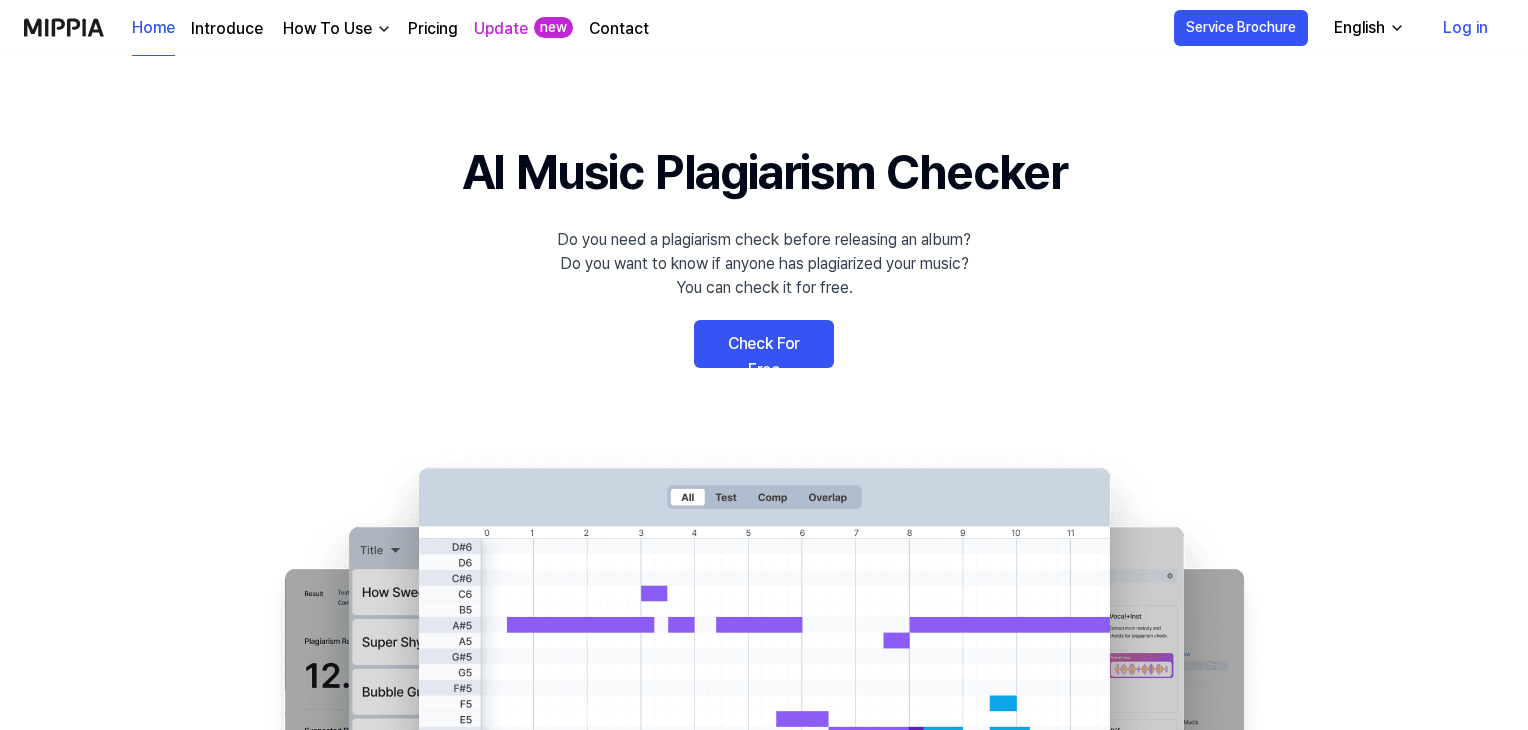 scroll, scrollTop: 0, scrollLeft: 0, axis: both 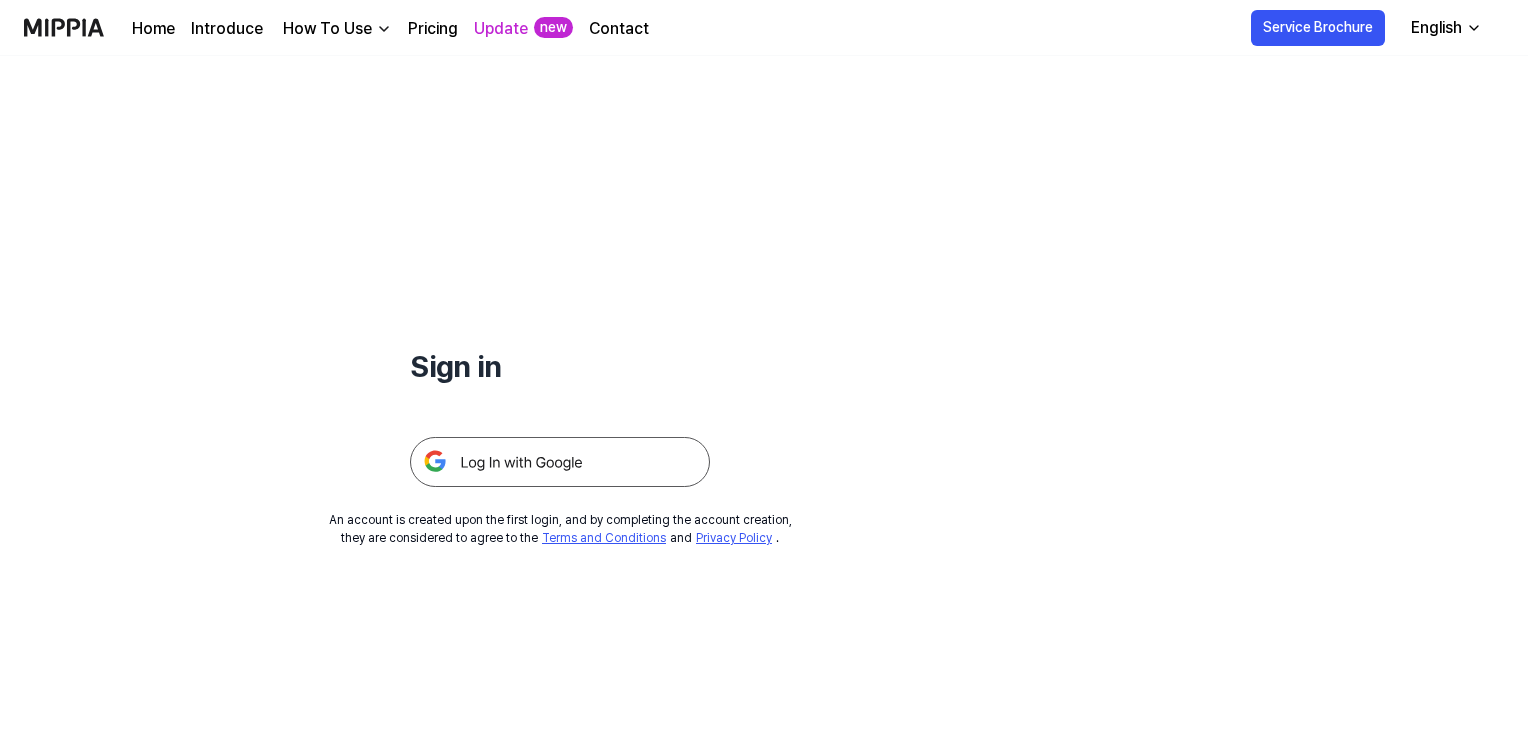 click on "Sign in" at bounding box center [560, 366] 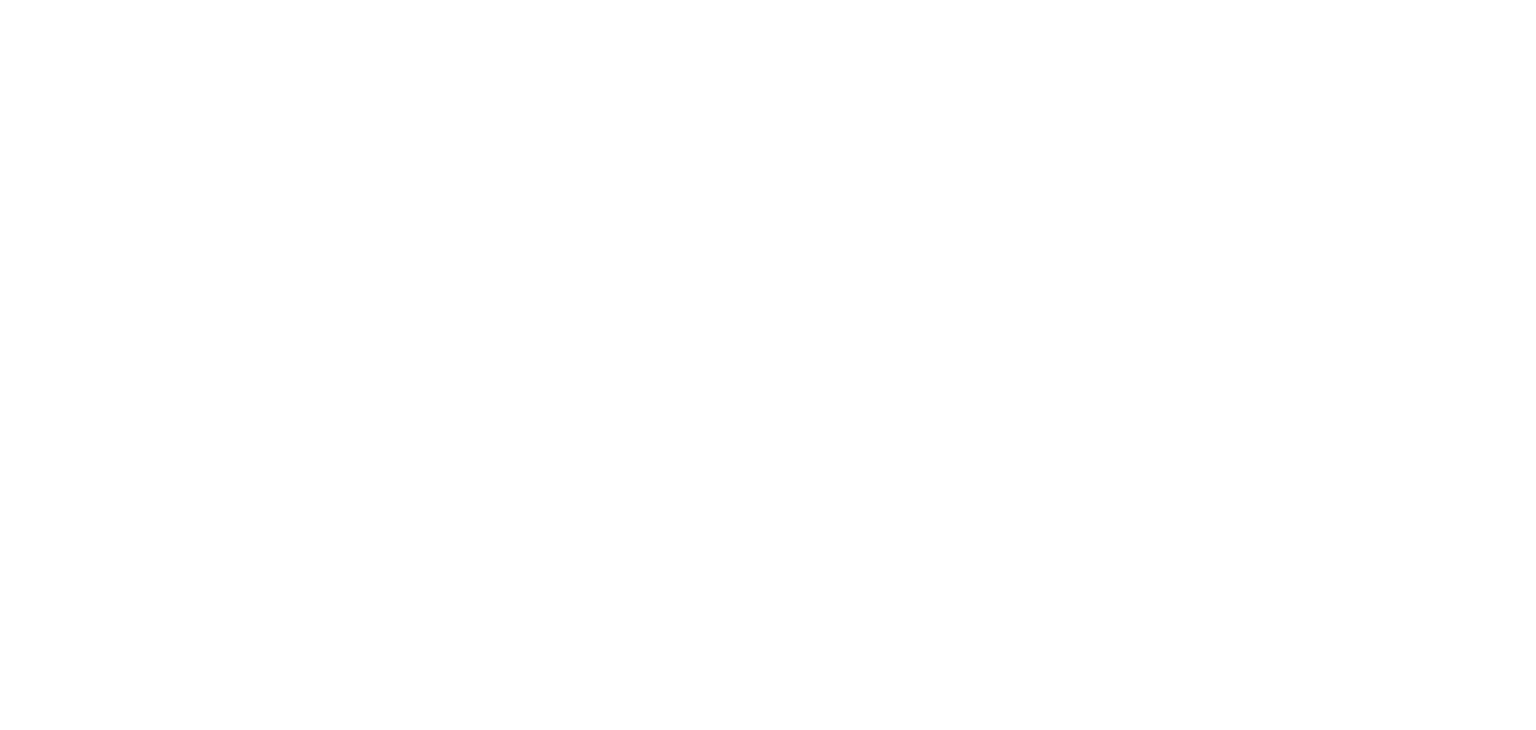 scroll, scrollTop: 0, scrollLeft: 0, axis: both 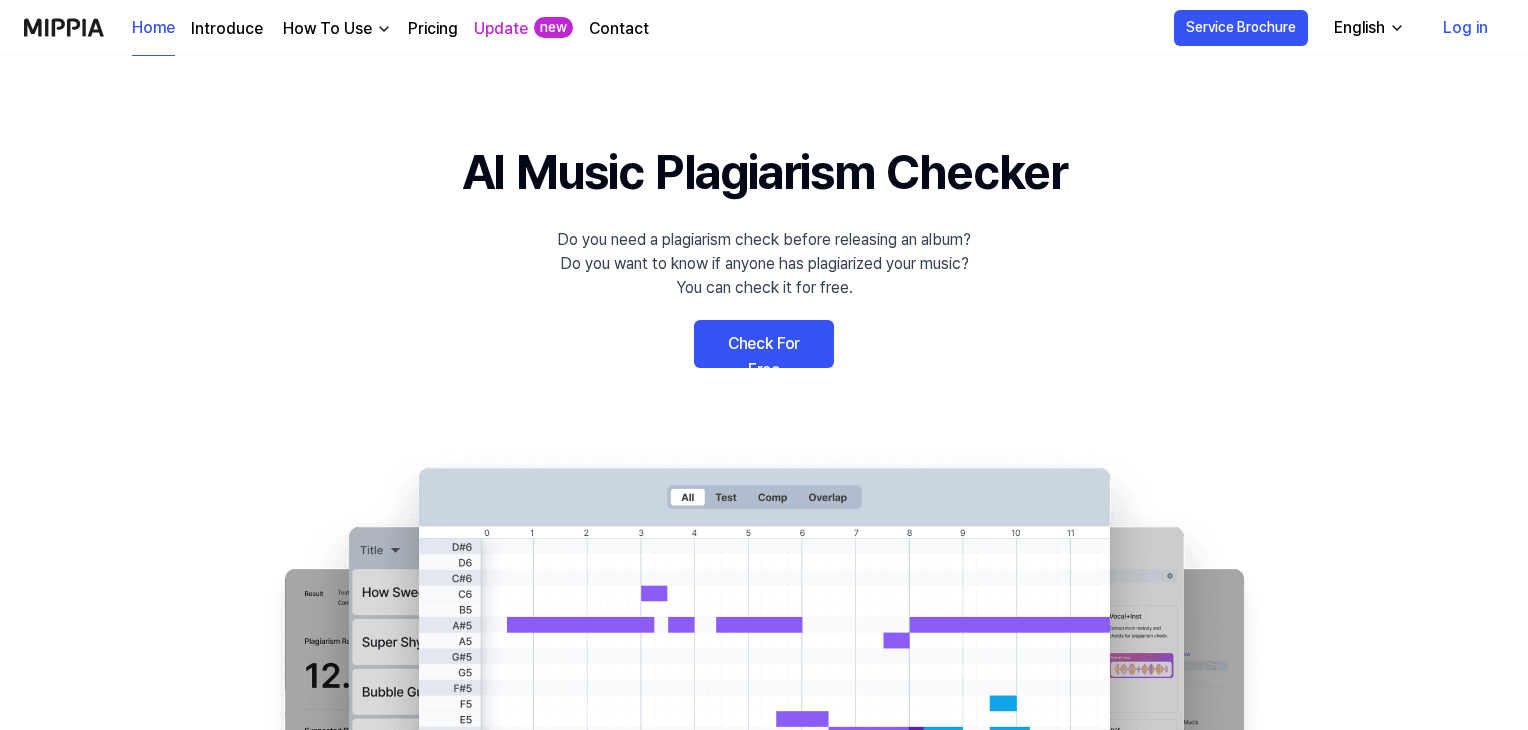click on "Check For Free" at bounding box center [764, 344] 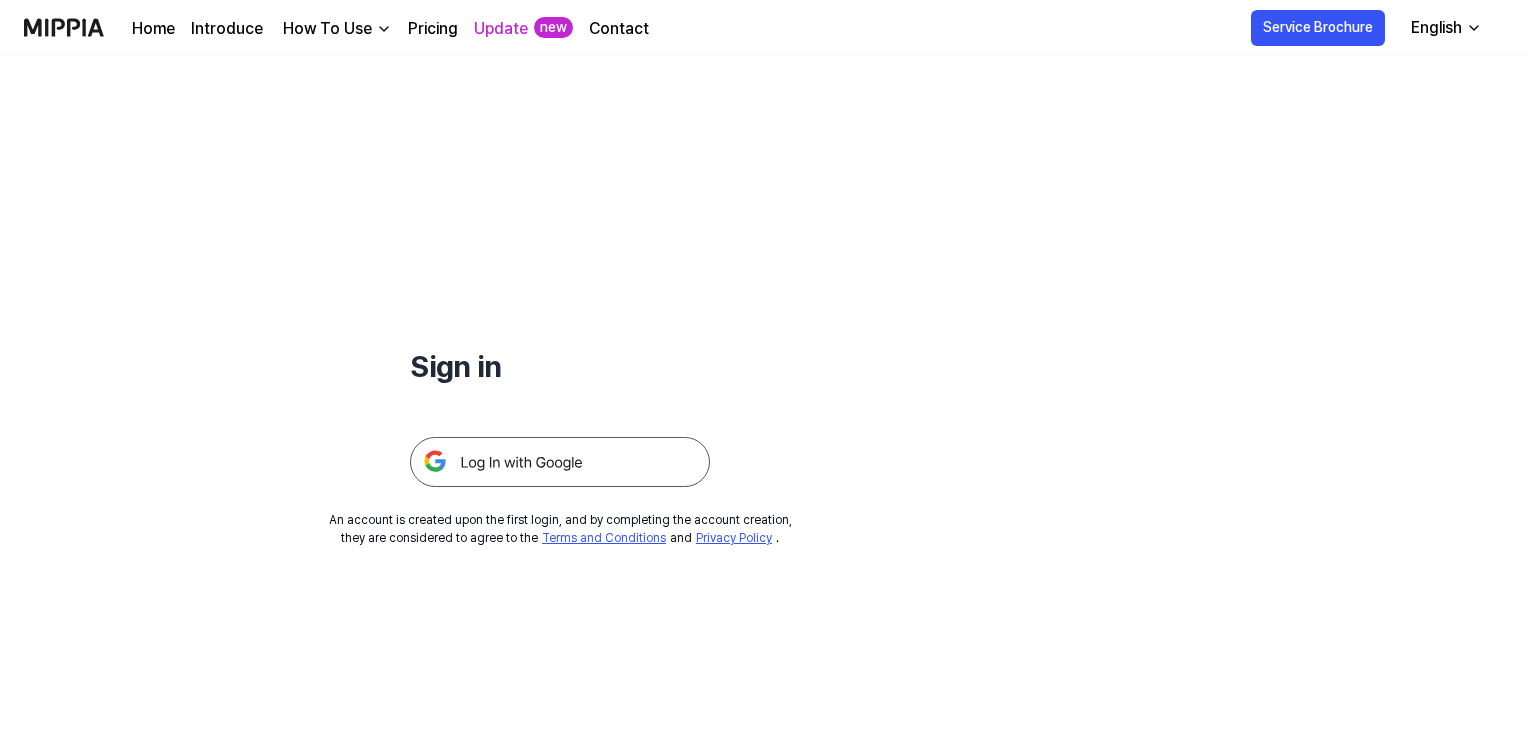click at bounding box center [560, 462] 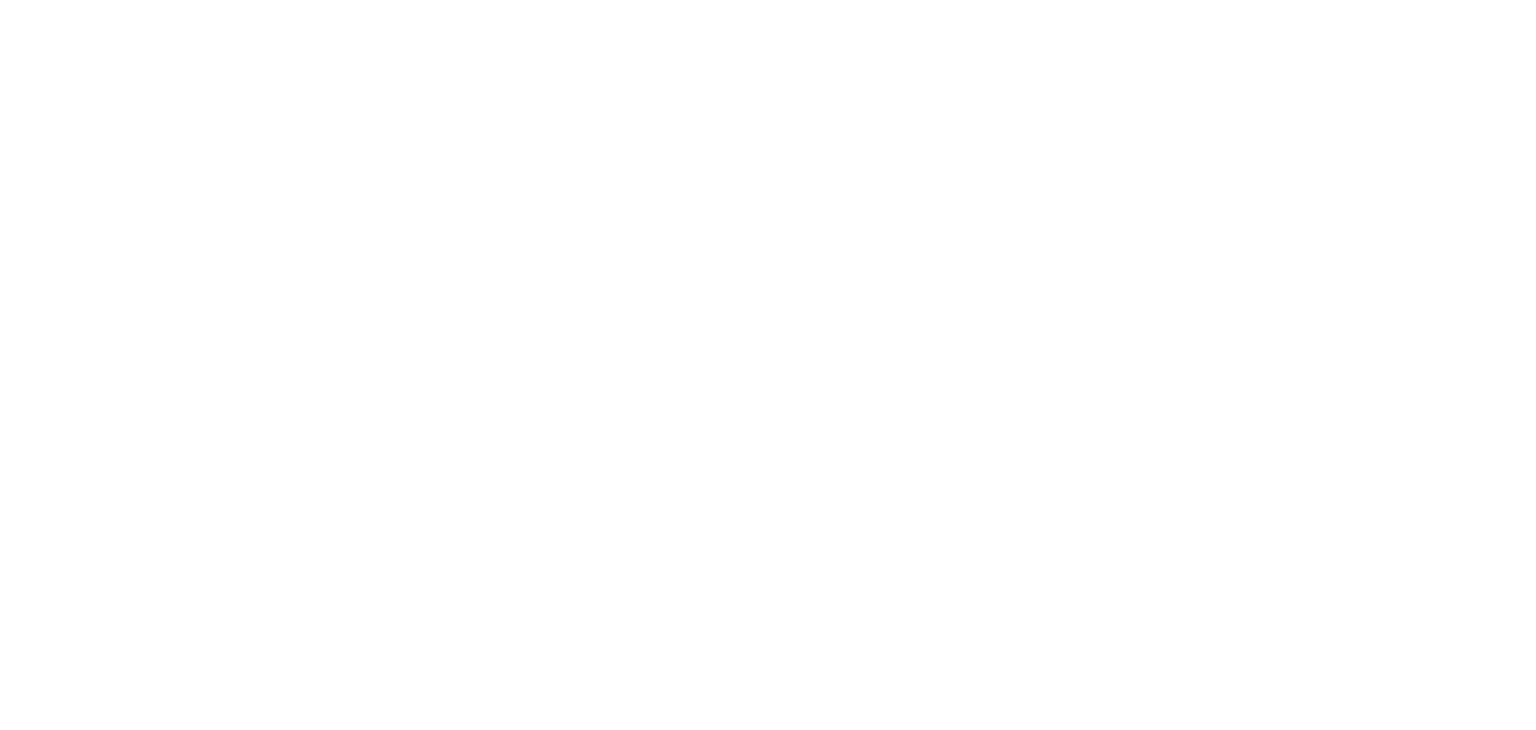 scroll, scrollTop: 0, scrollLeft: 0, axis: both 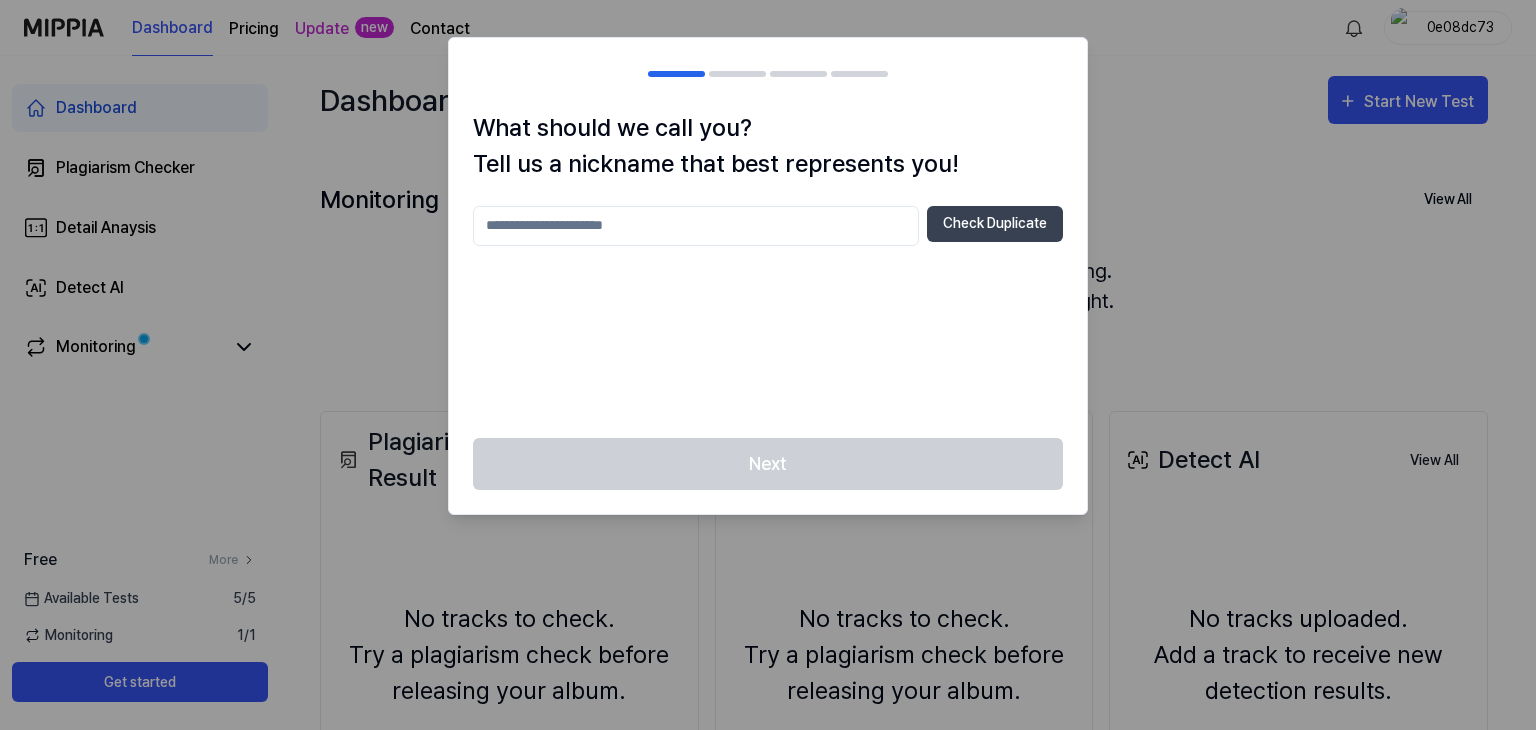 click at bounding box center (696, 226) 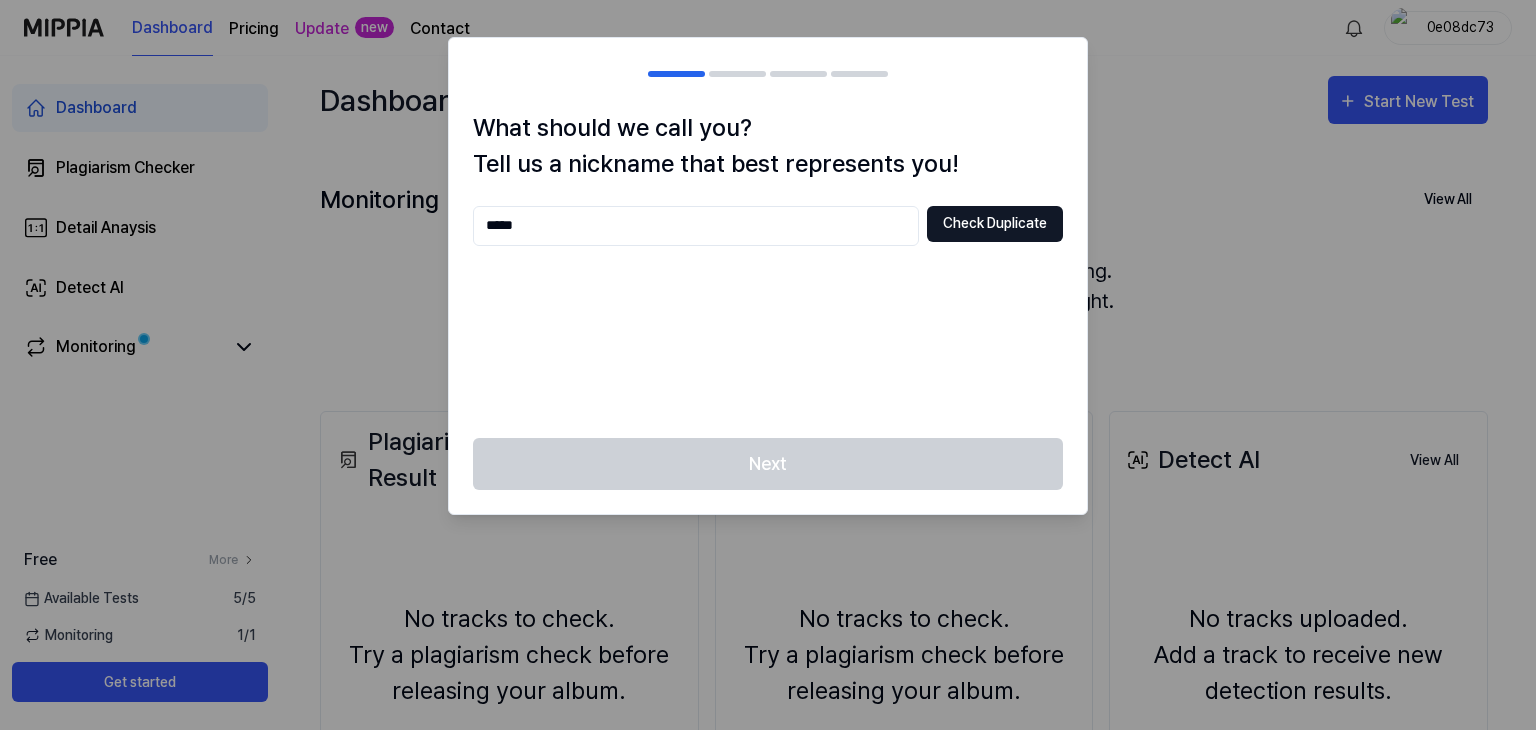 type on "*****" 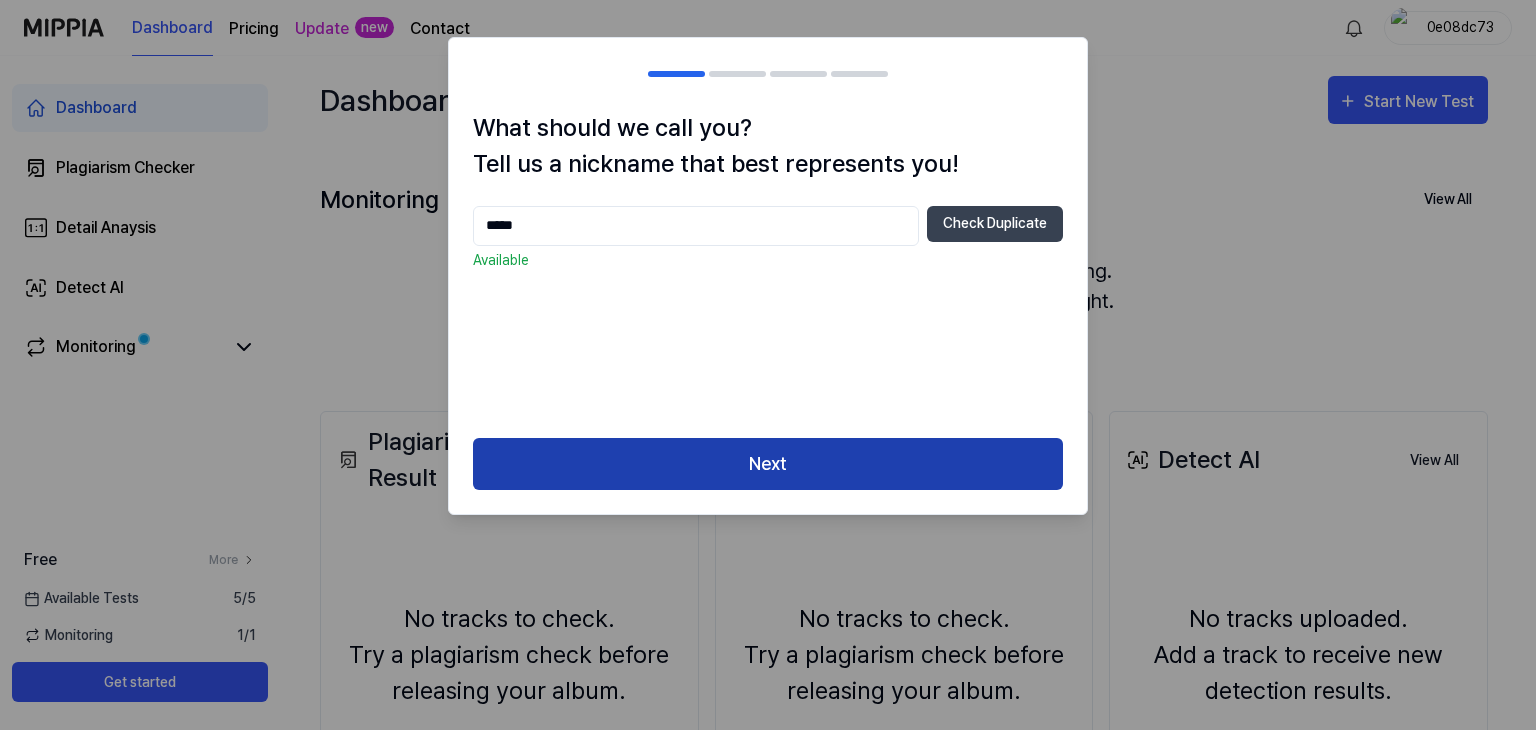click on "Next" at bounding box center [768, 464] 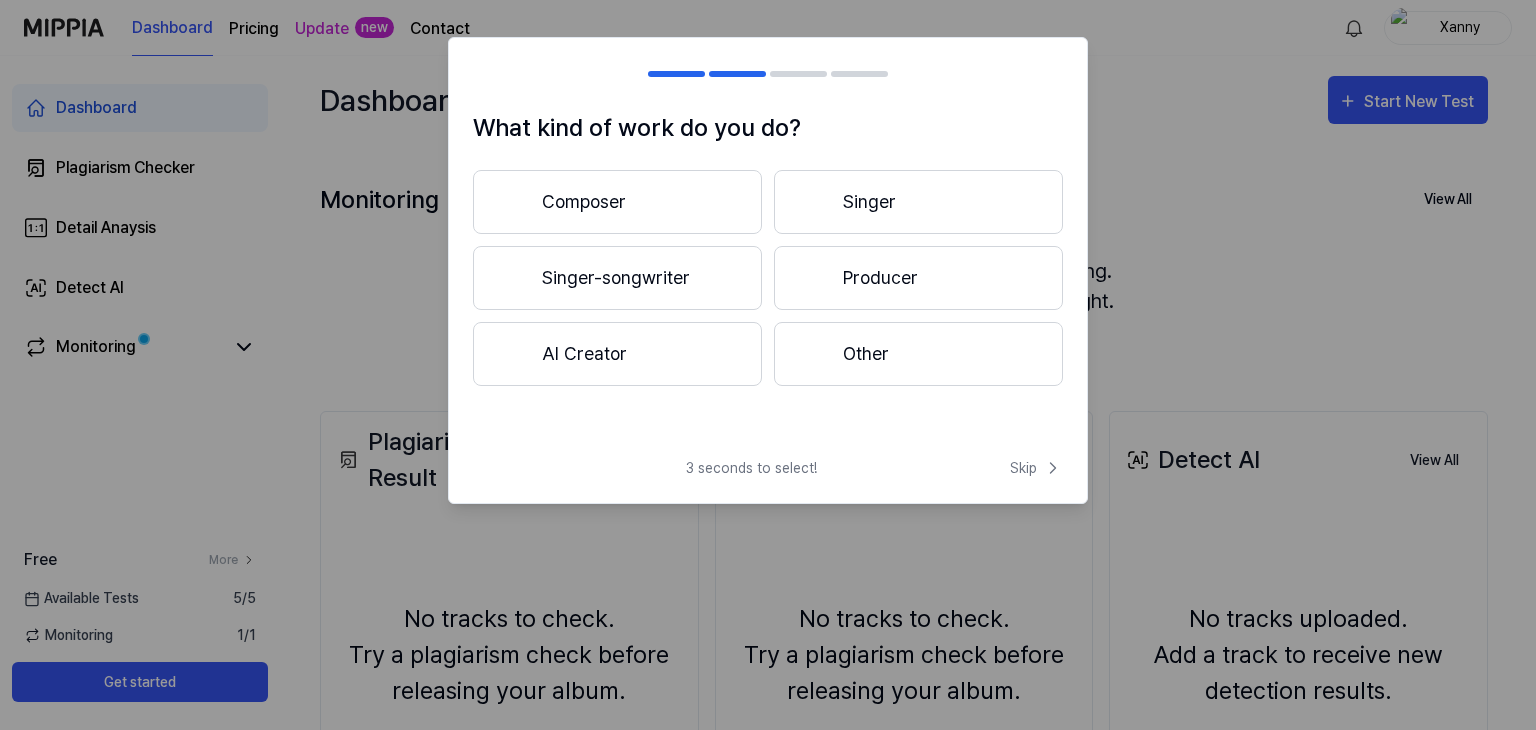 click on "Composer" at bounding box center [617, 202] 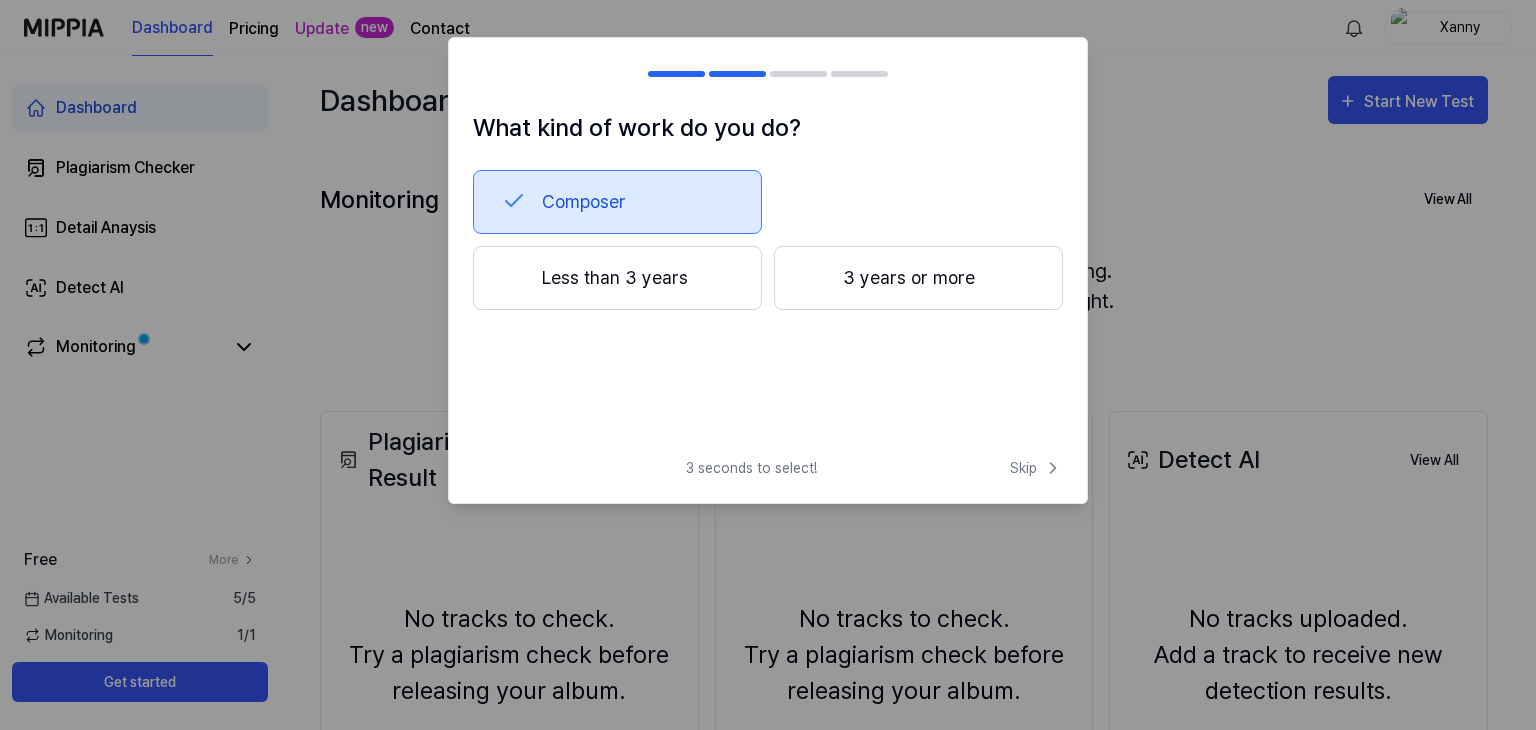 click on "Less than 3 years" at bounding box center (617, 278) 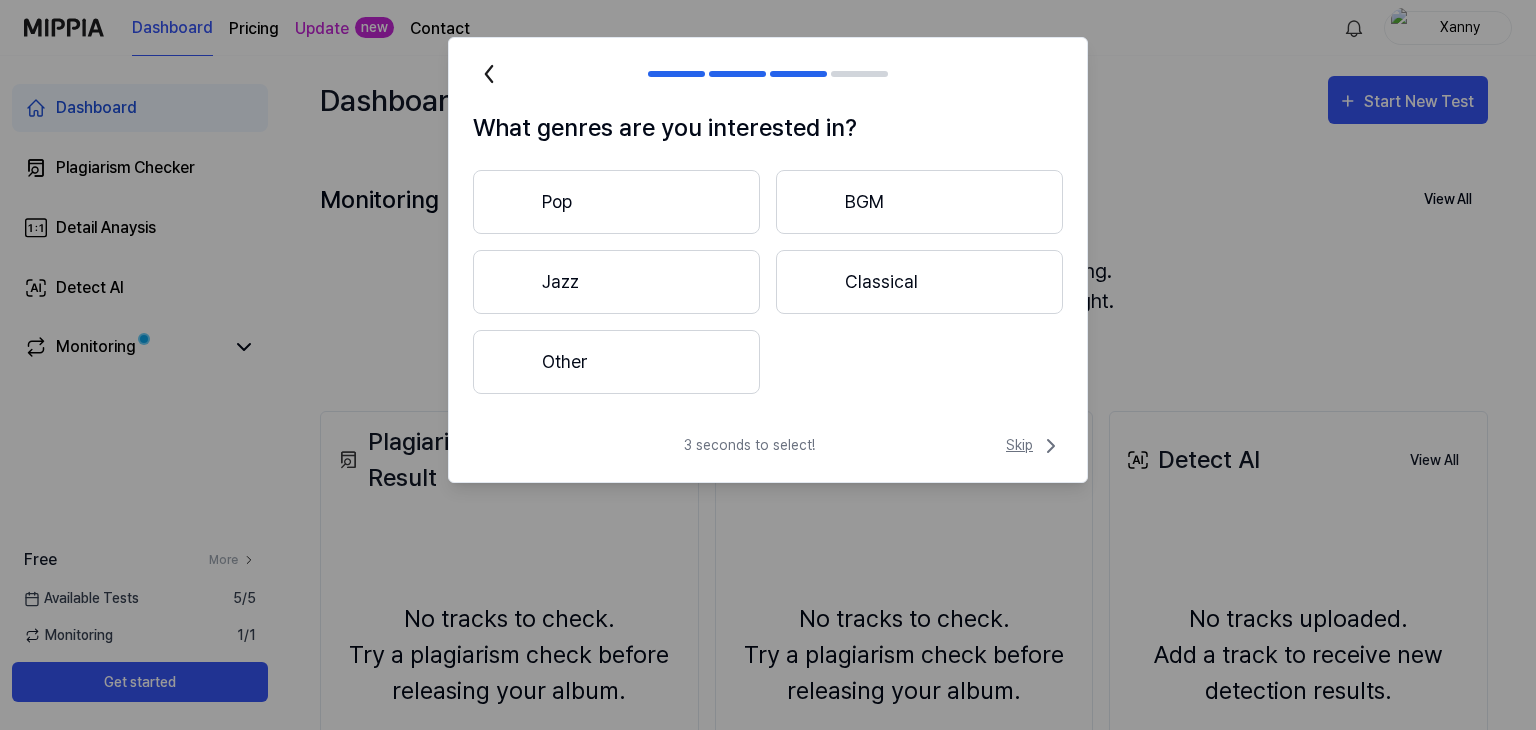 click 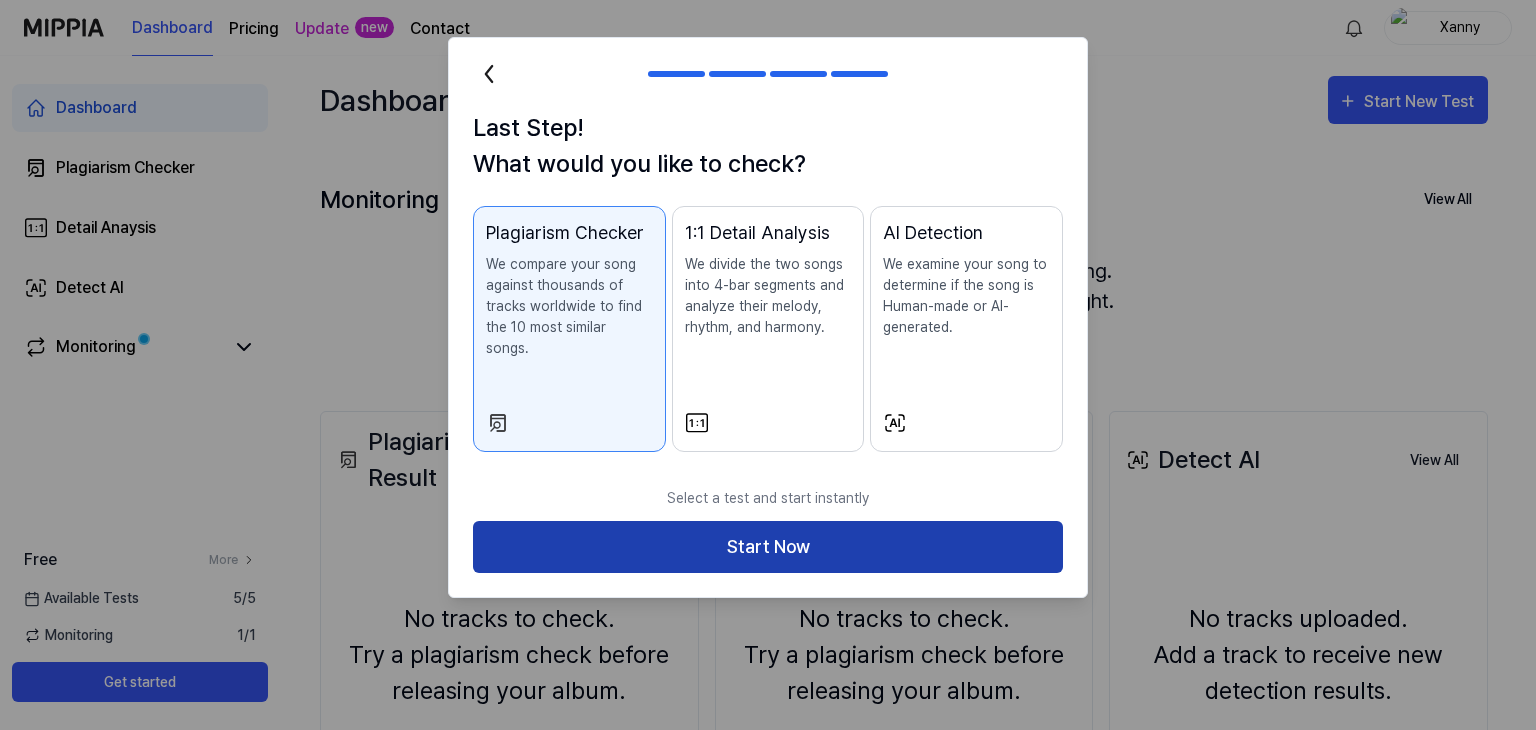 click on "Start Now" at bounding box center (768, 547) 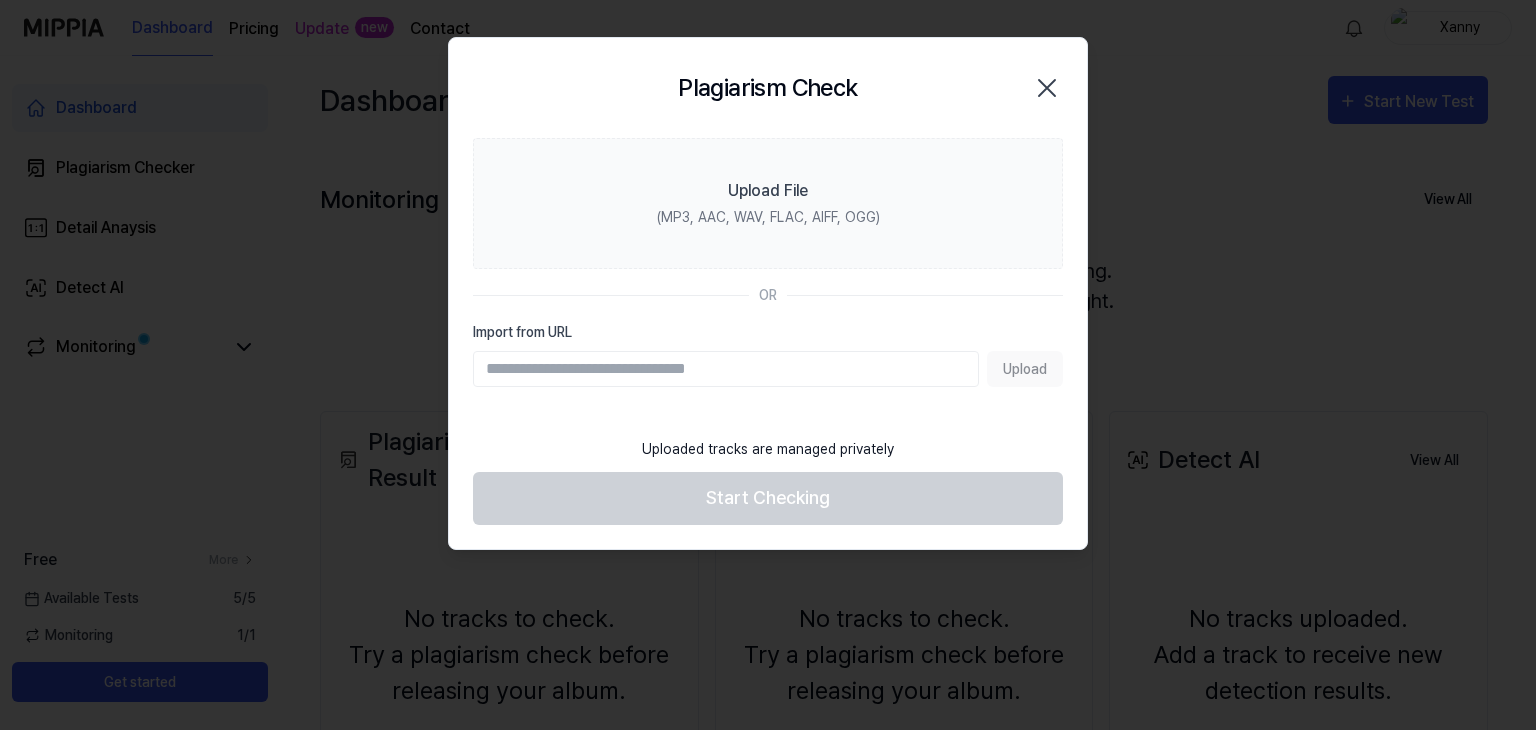click on "Import from URL" at bounding box center [726, 369] 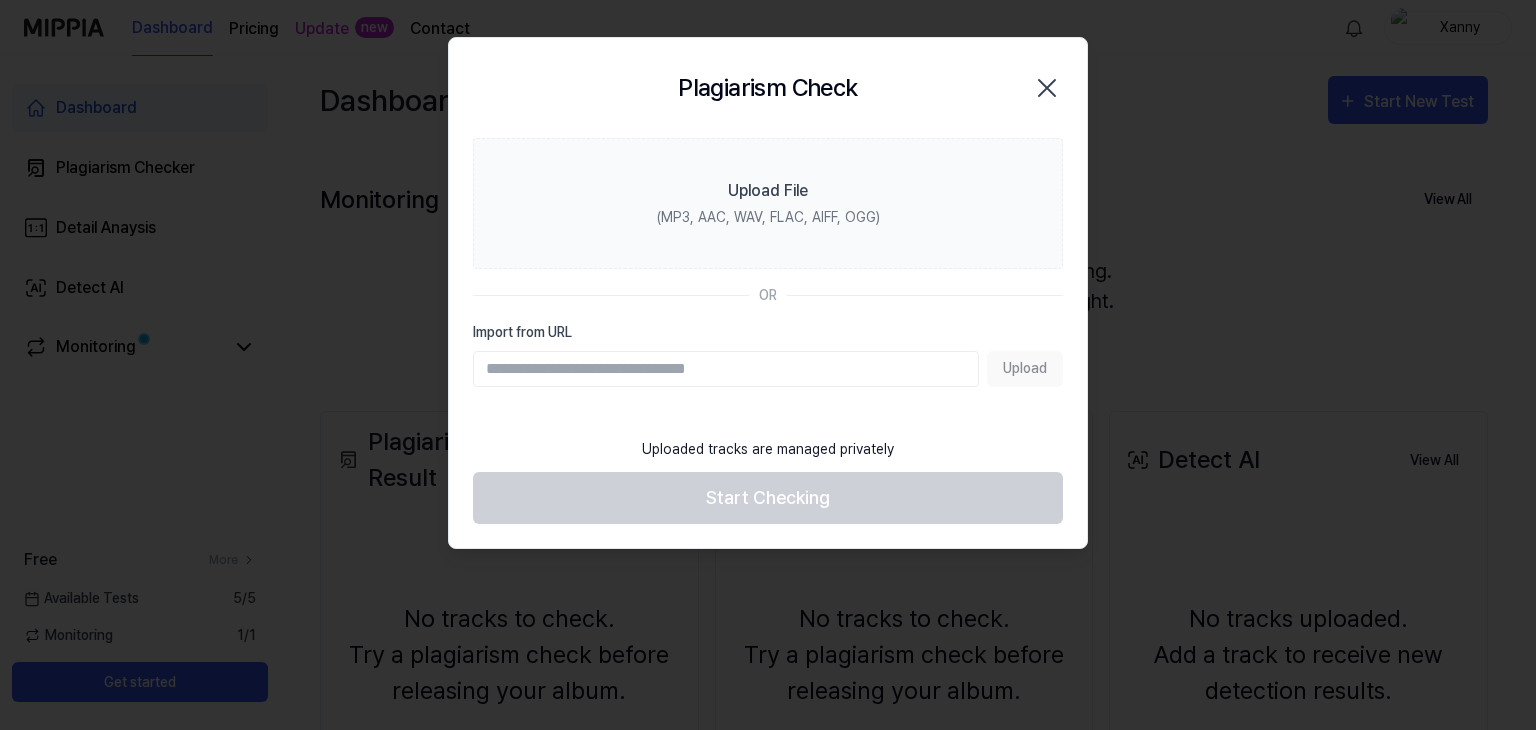 click on "Import from URL" at bounding box center (726, 369) 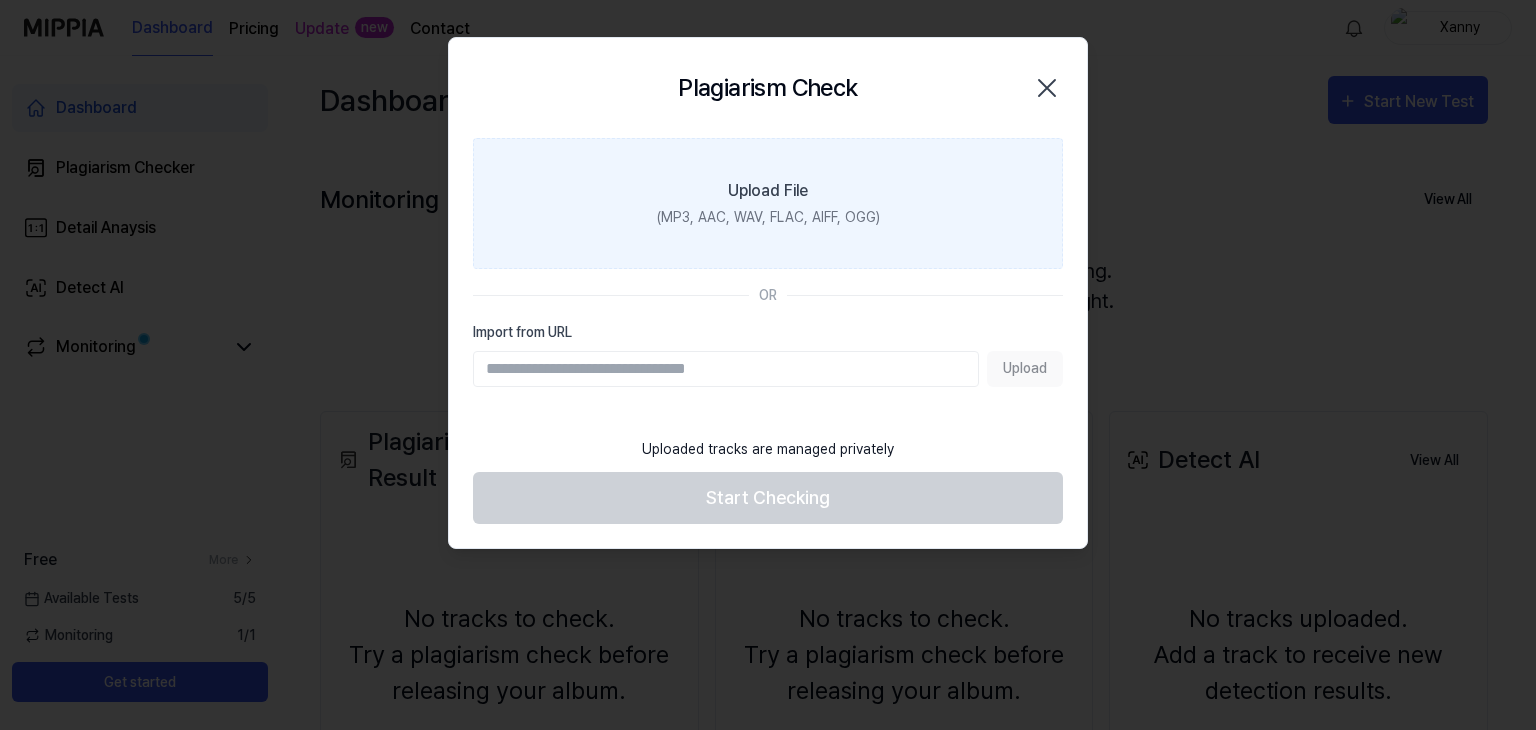 click on "(MP3, AAC, WAV, FLAC, AIFF, OGG)" at bounding box center [768, 217] 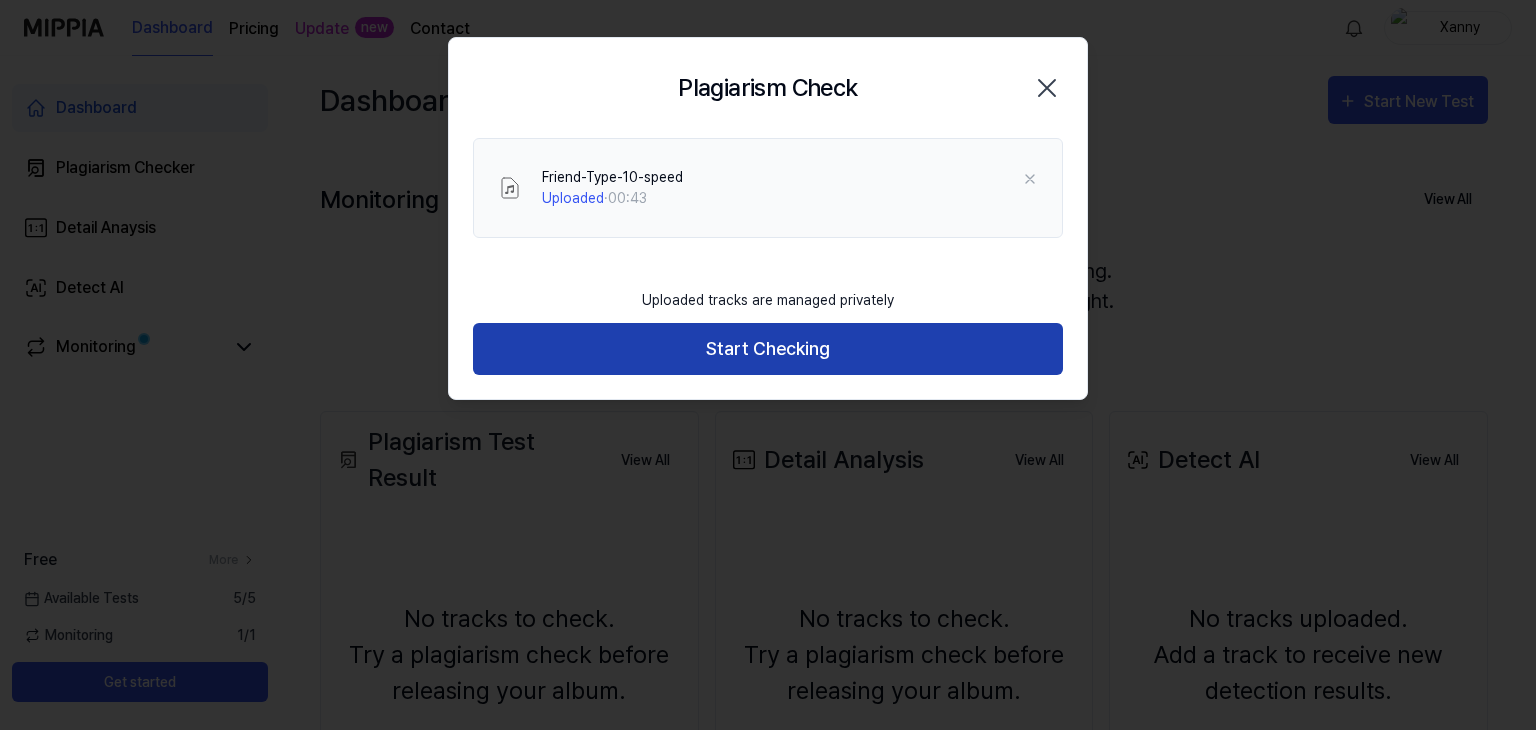 click on "Start Checking" at bounding box center (768, 349) 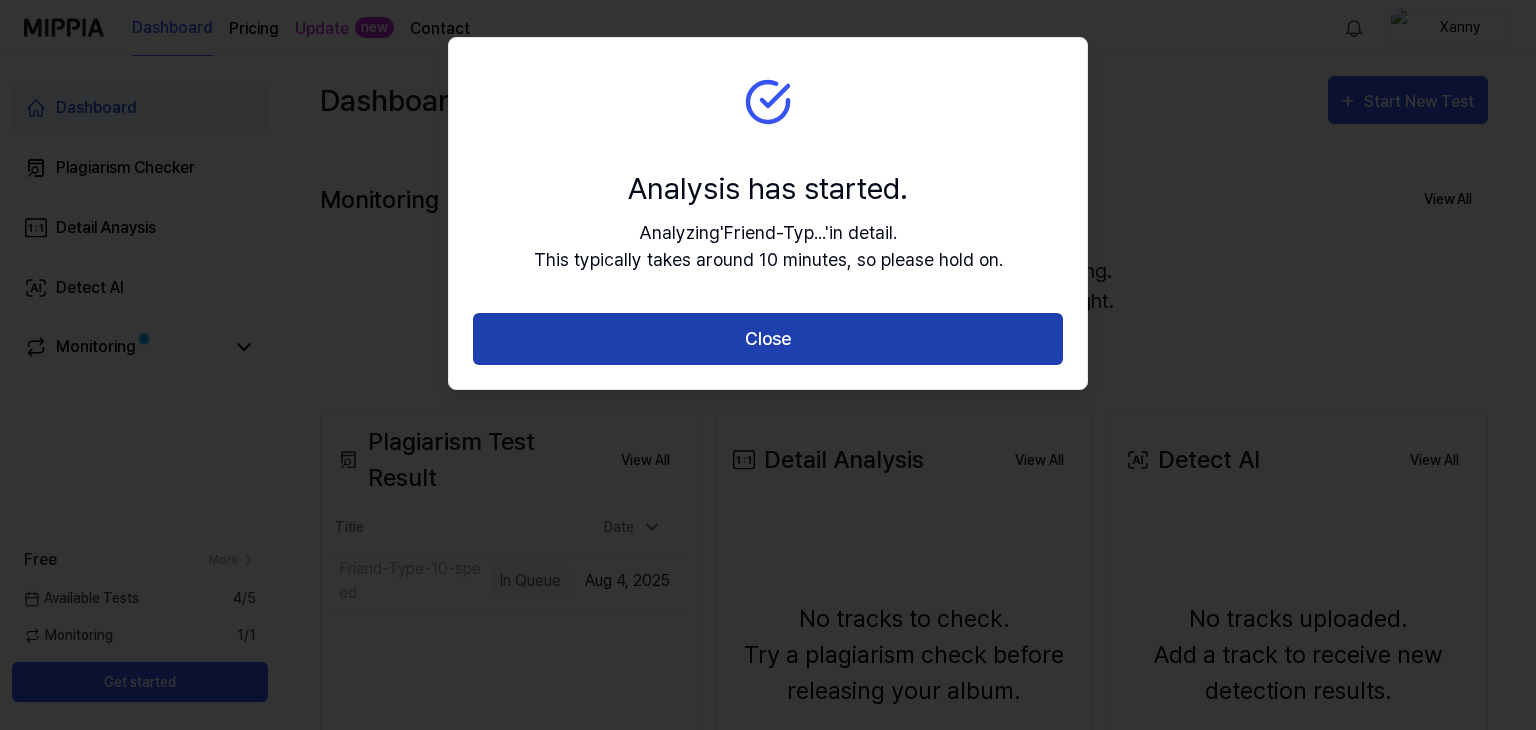click on "Close" at bounding box center (768, 339) 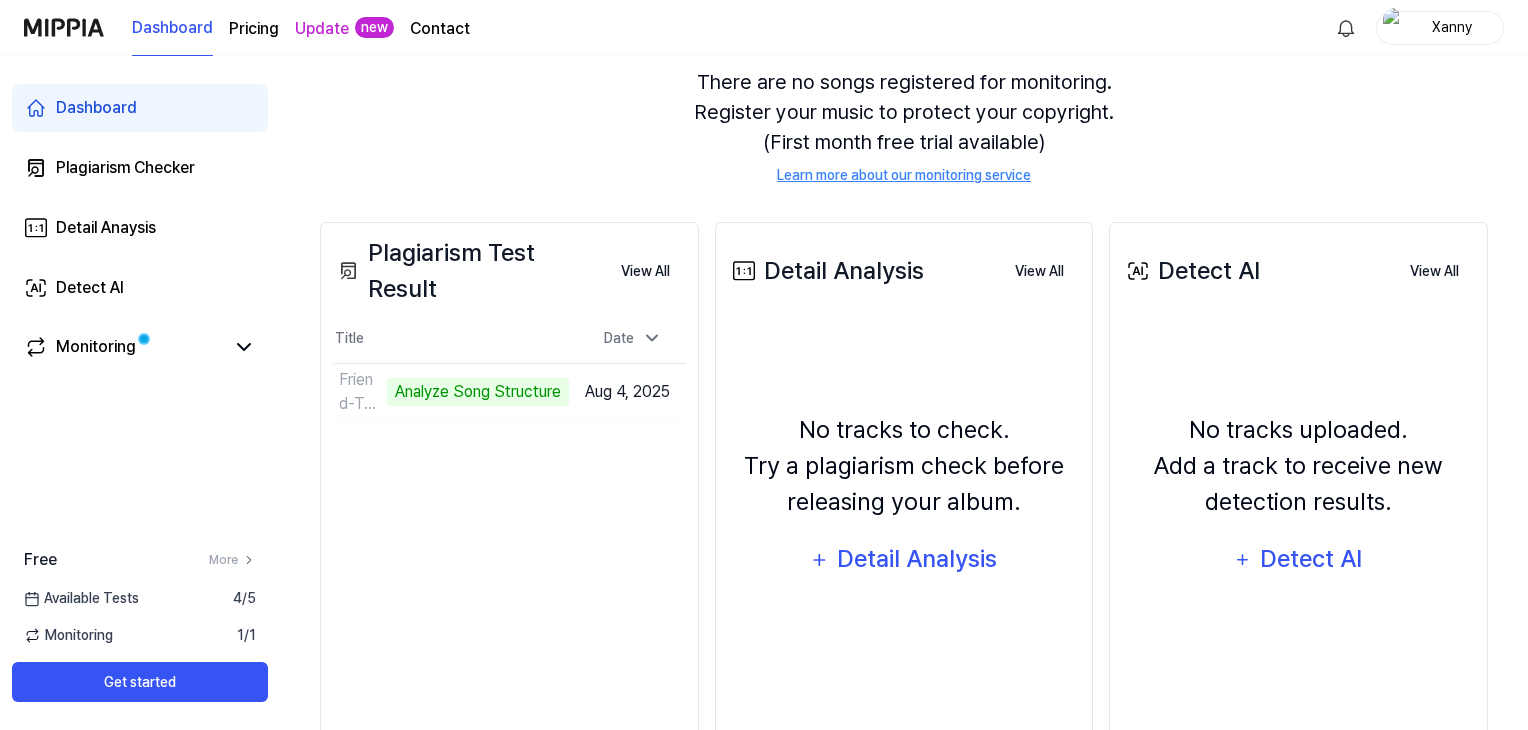 scroll, scrollTop: 200, scrollLeft: 0, axis: vertical 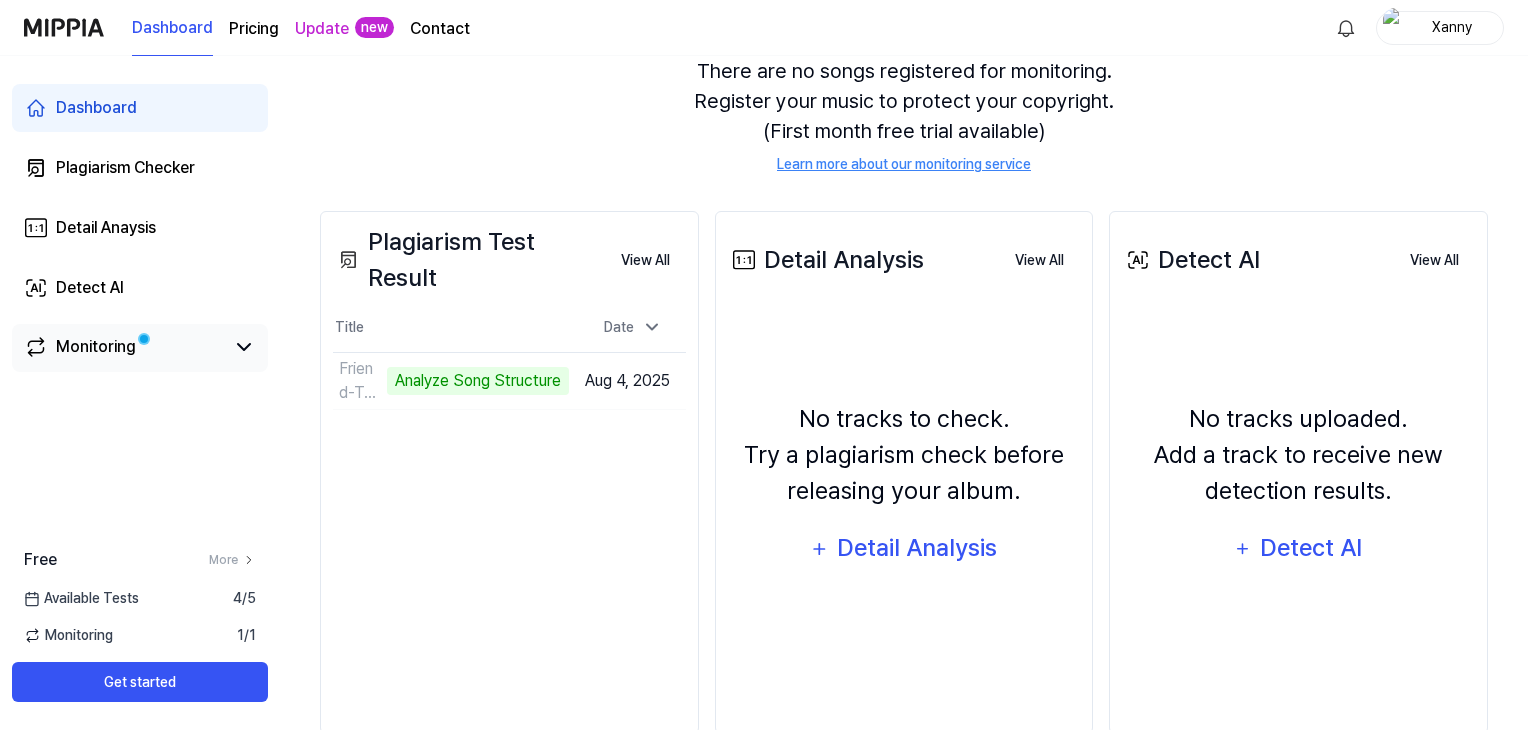 click on "Monitoring" at bounding box center (96, 347) 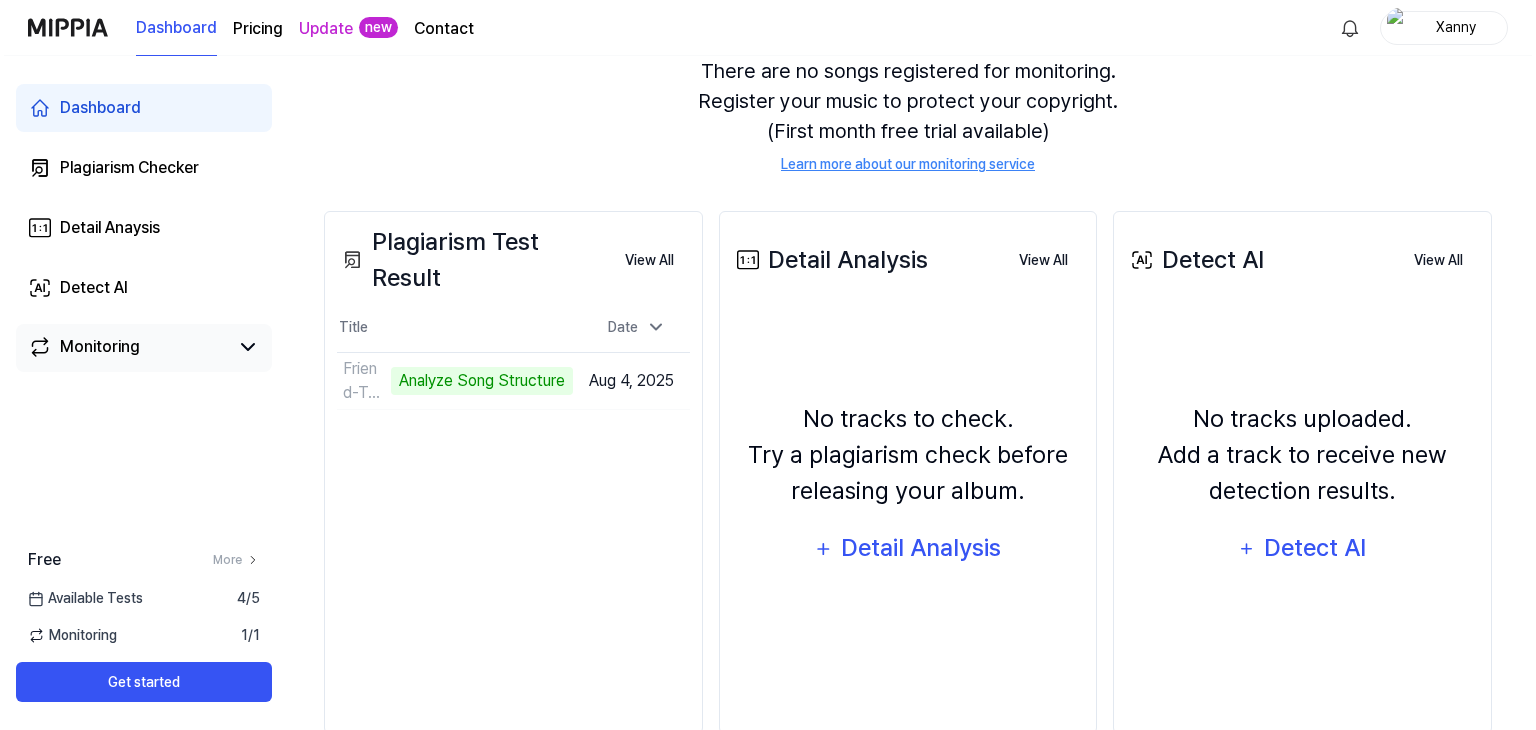 scroll, scrollTop: 0, scrollLeft: 0, axis: both 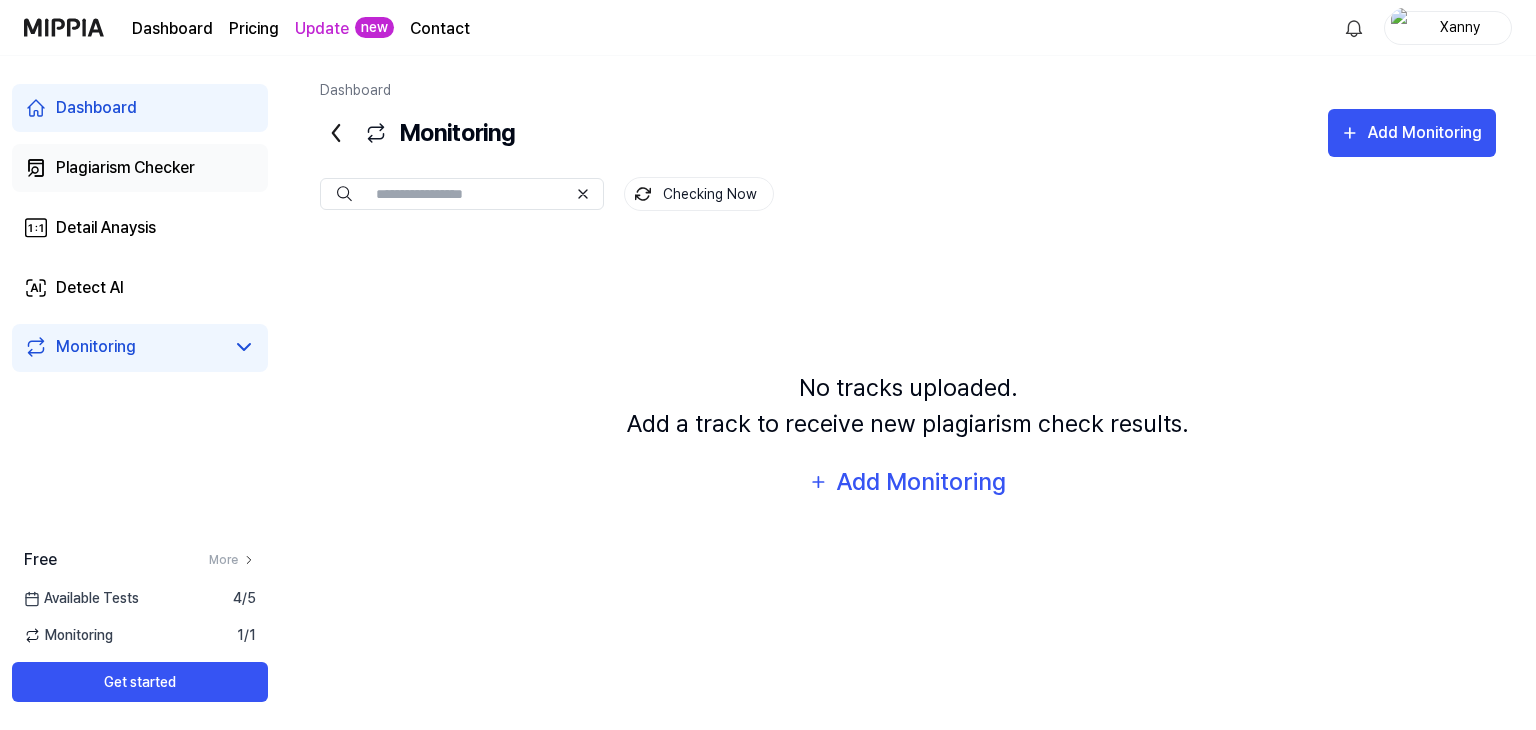 click on "Plagiarism Checker" at bounding box center [140, 168] 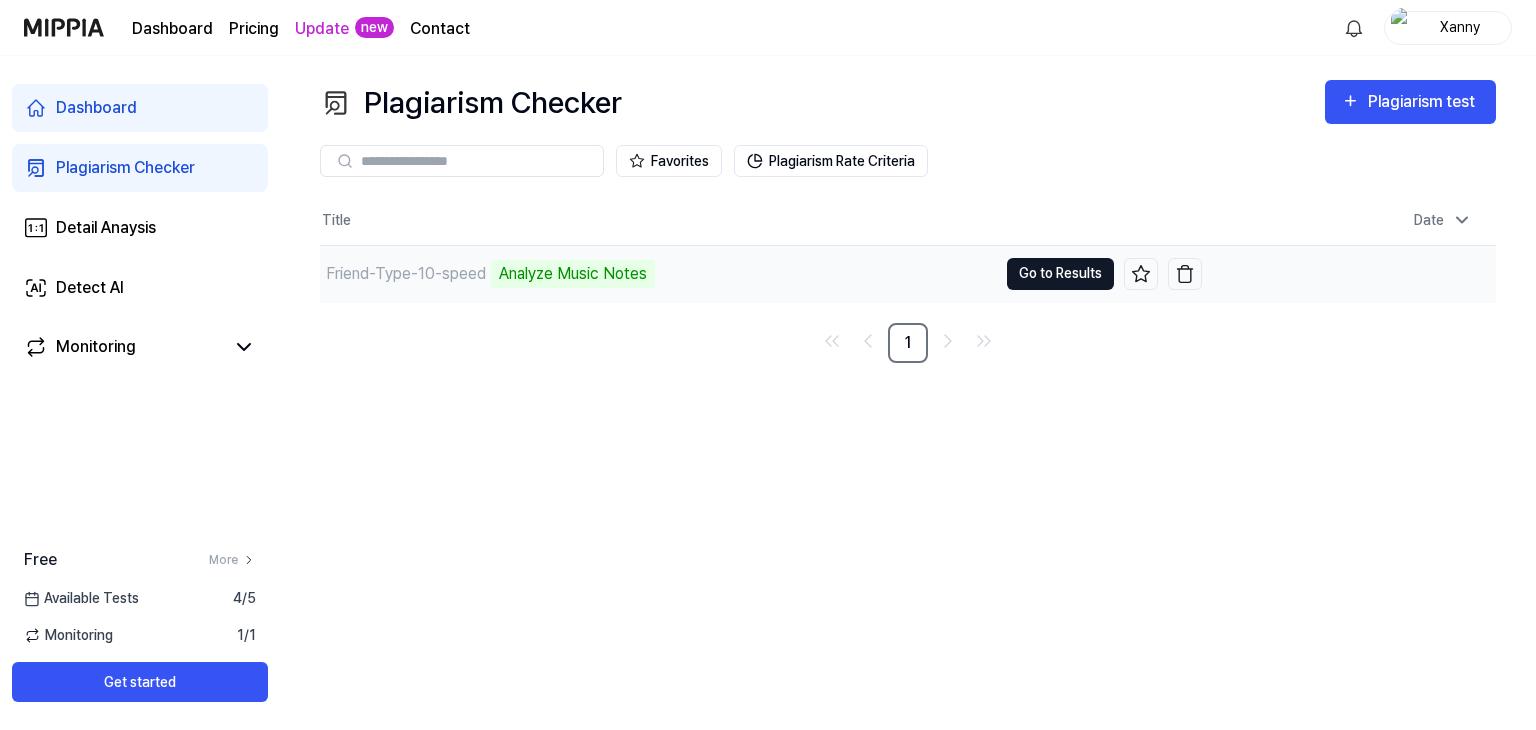 click on "Go to Results" at bounding box center [1060, 274] 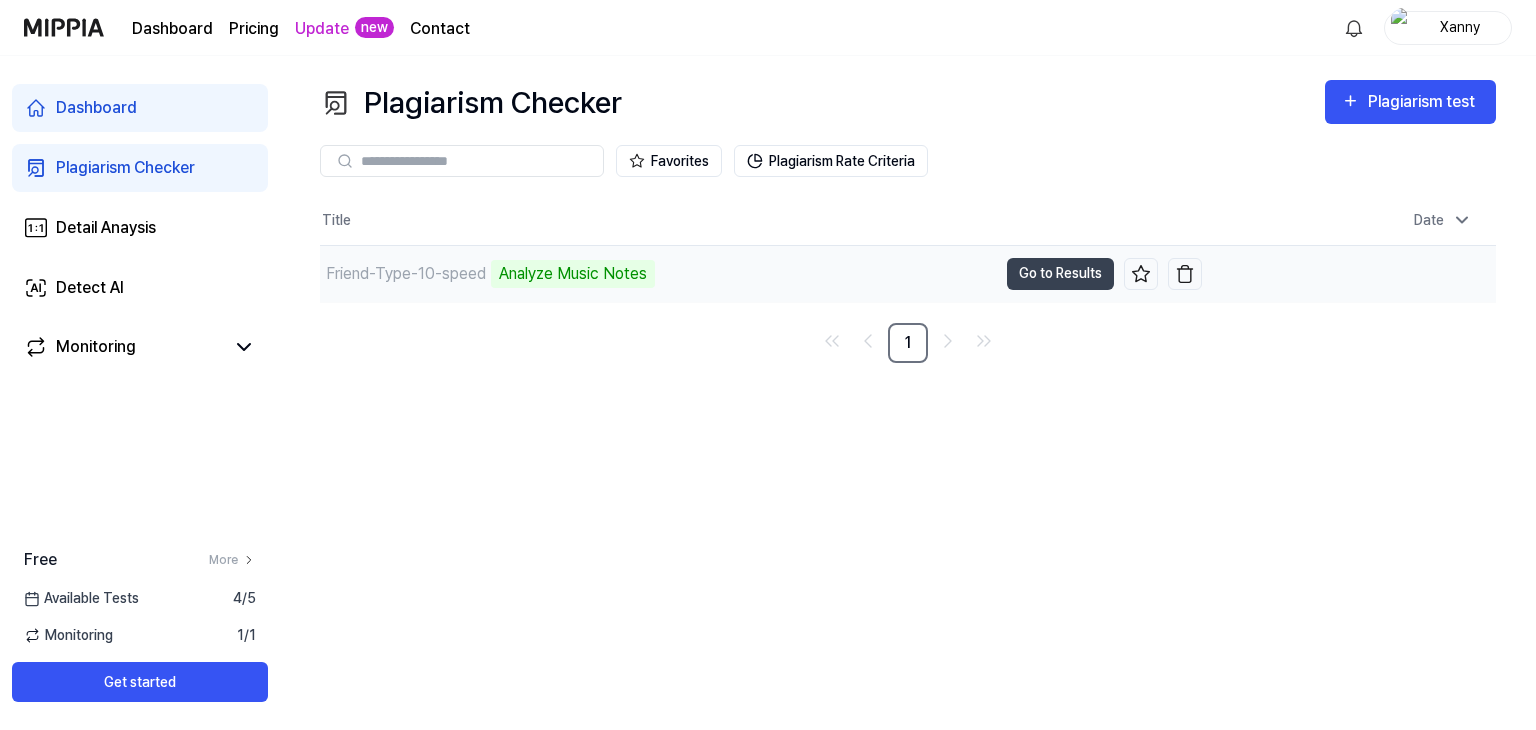 click on "Friend-Type-10-speed" at bounding box center (406, 274) 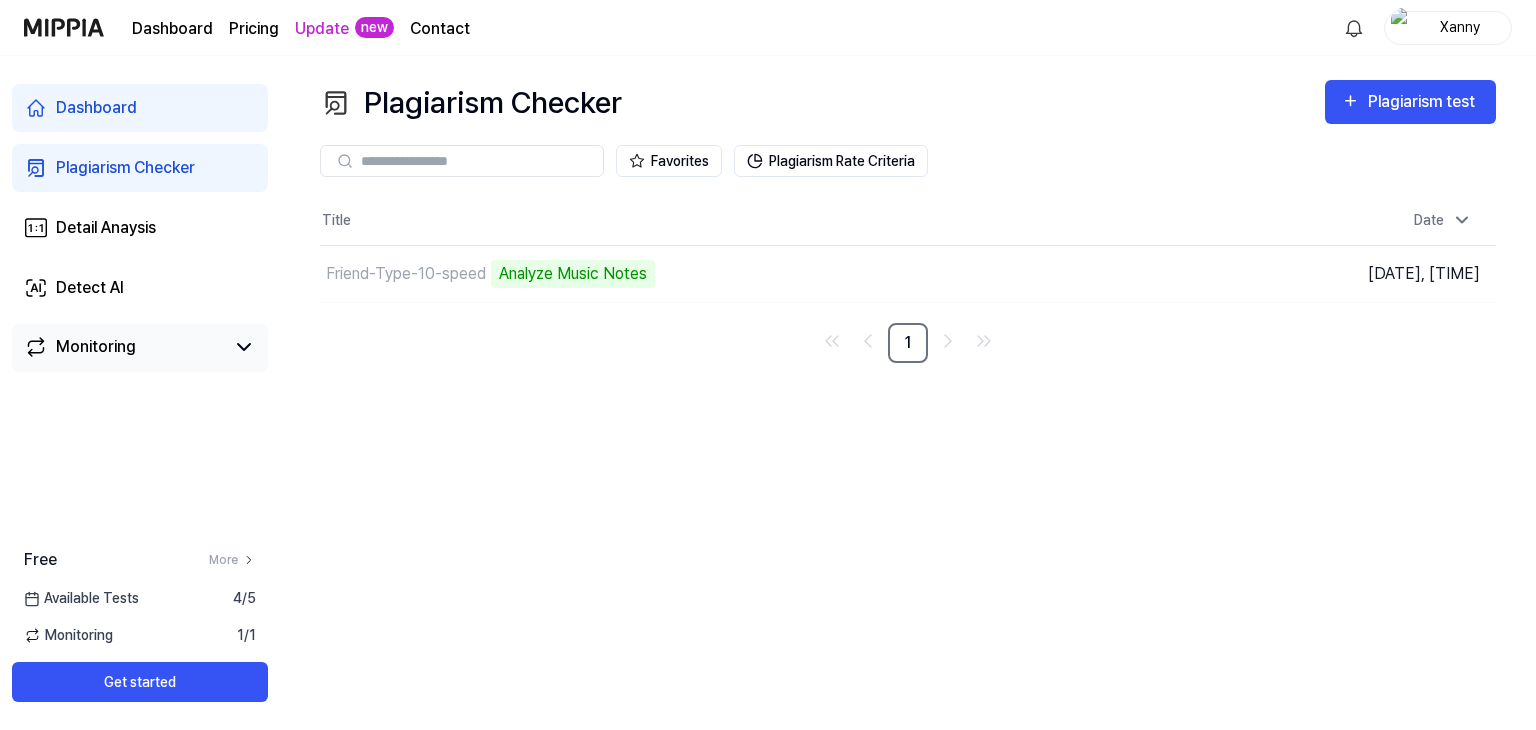 click on "Monitoring" at bounding box center (140, 348) 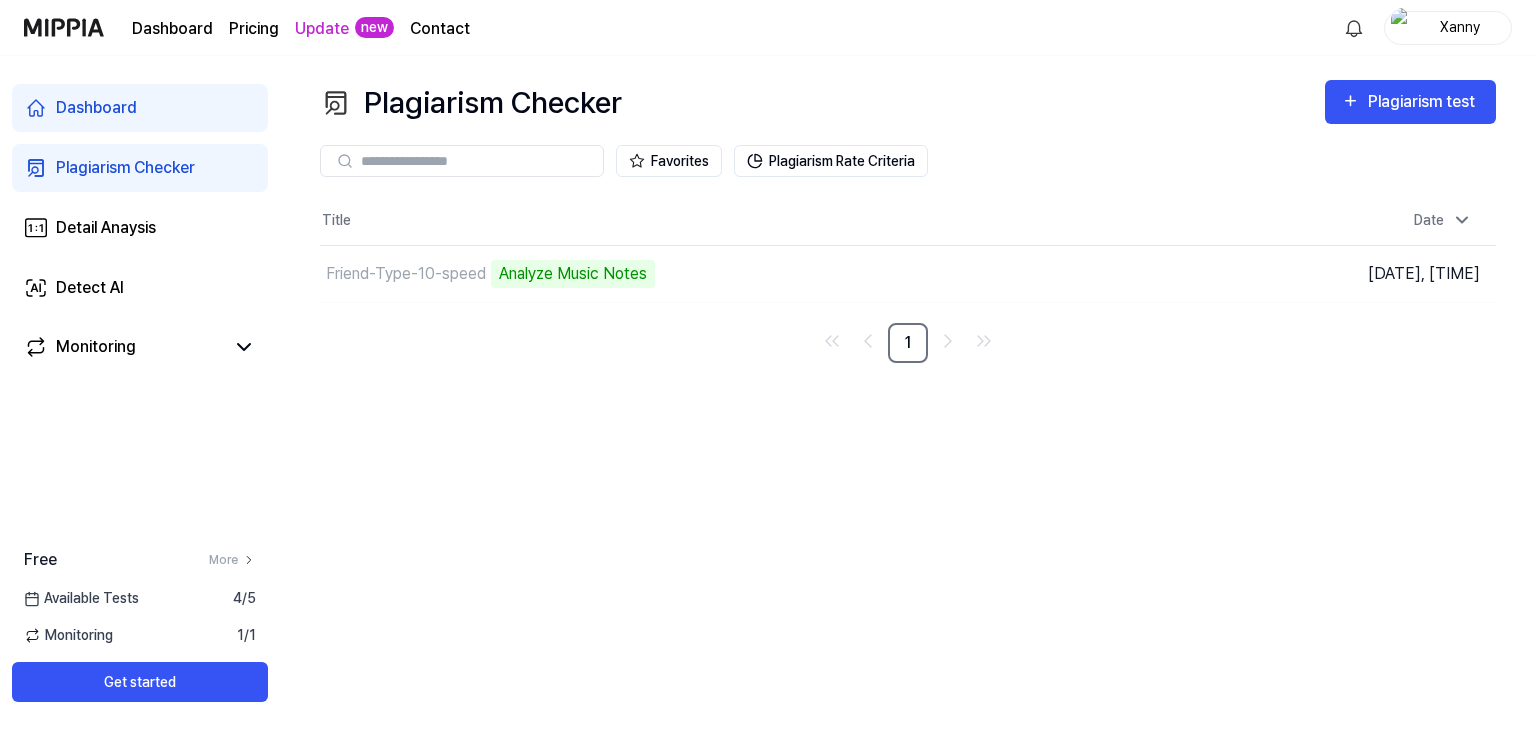 click on "Plagiarism Checker" at bounding box center (125, 168) 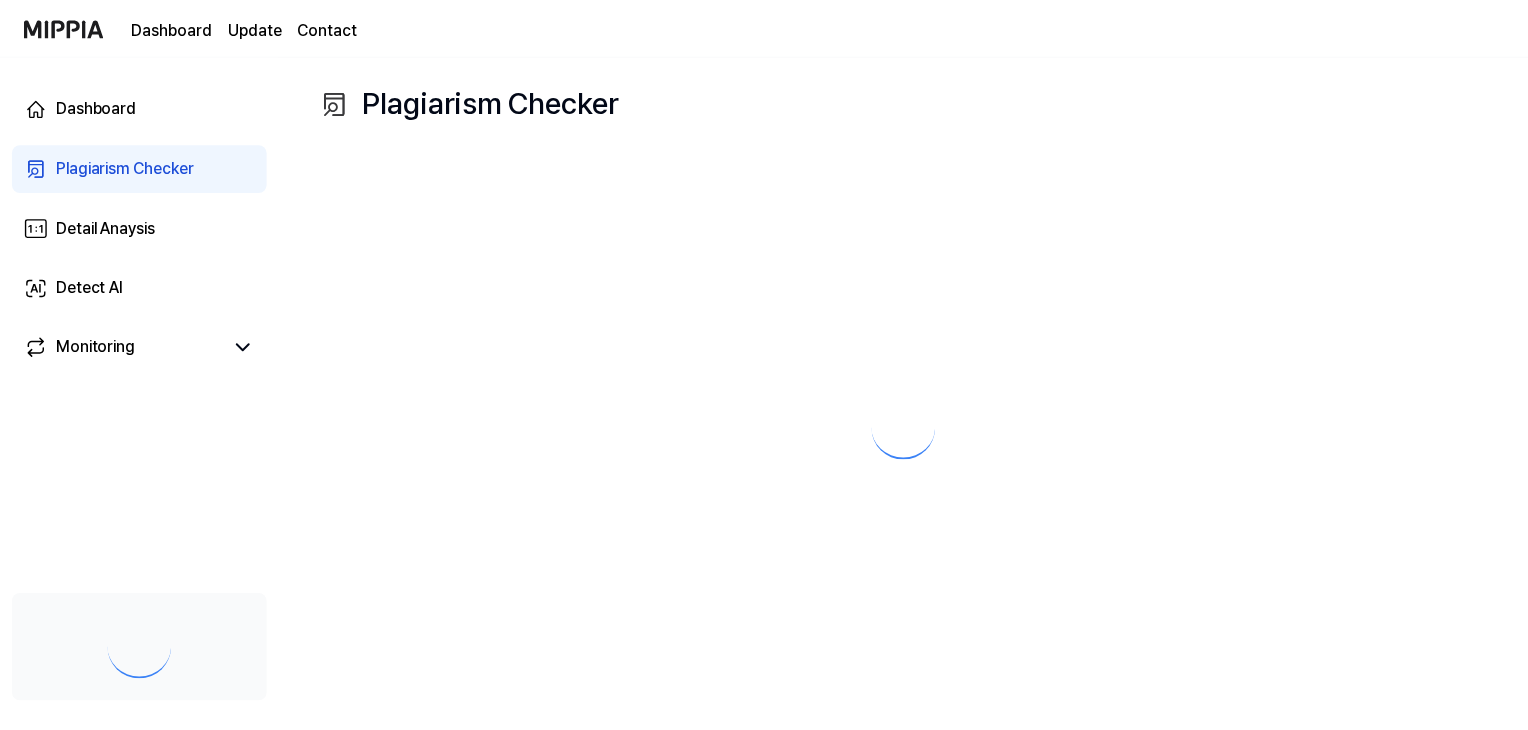 scroll, scrollTop: 0, scrollLeft: 0, axis: both 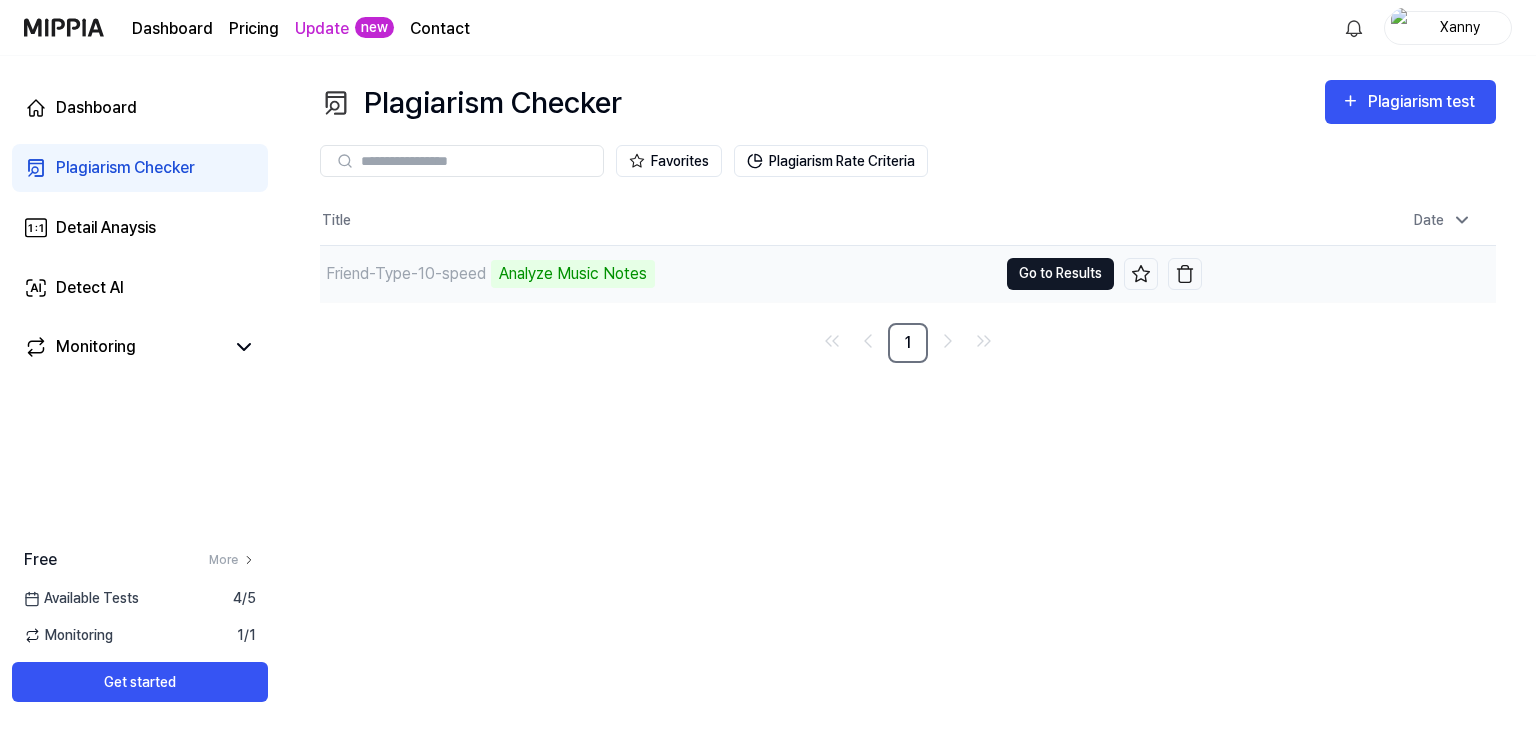 click on "Go to Results" at bounding box center [1060, 274] 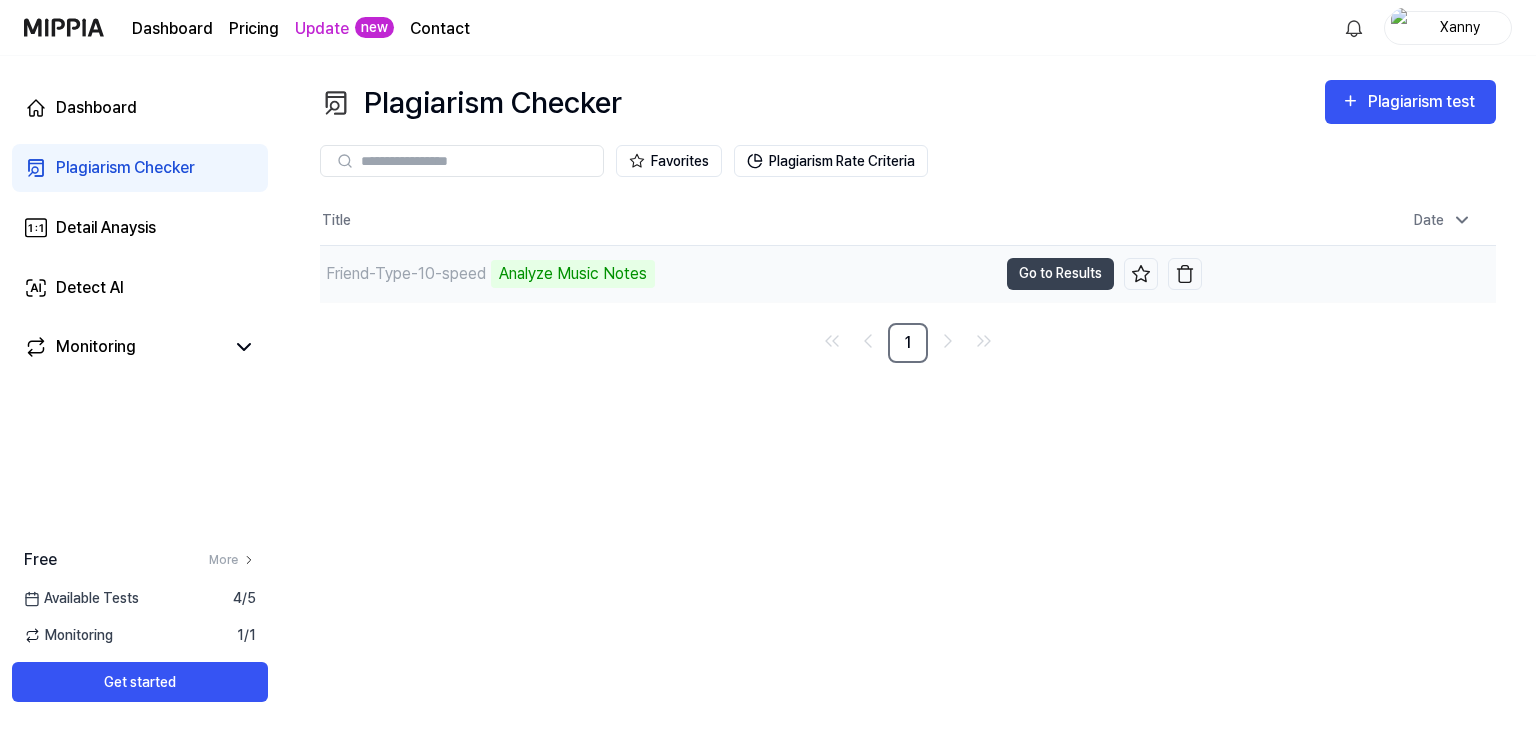 click on "Friend-Type-10-speed" at bounding box center [406, 274] 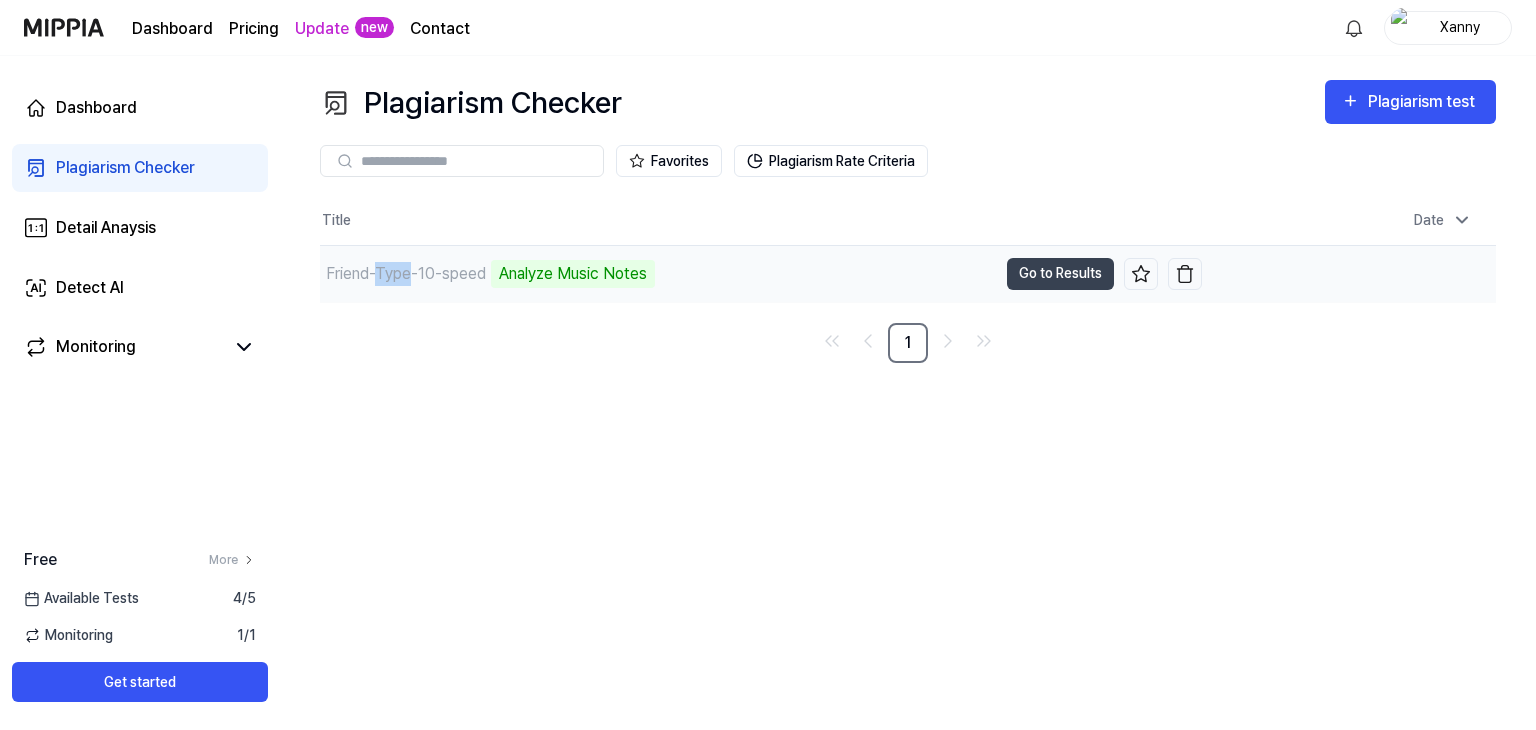 click on "Friend-Type-10-speed" at bounding box center [406, 274] 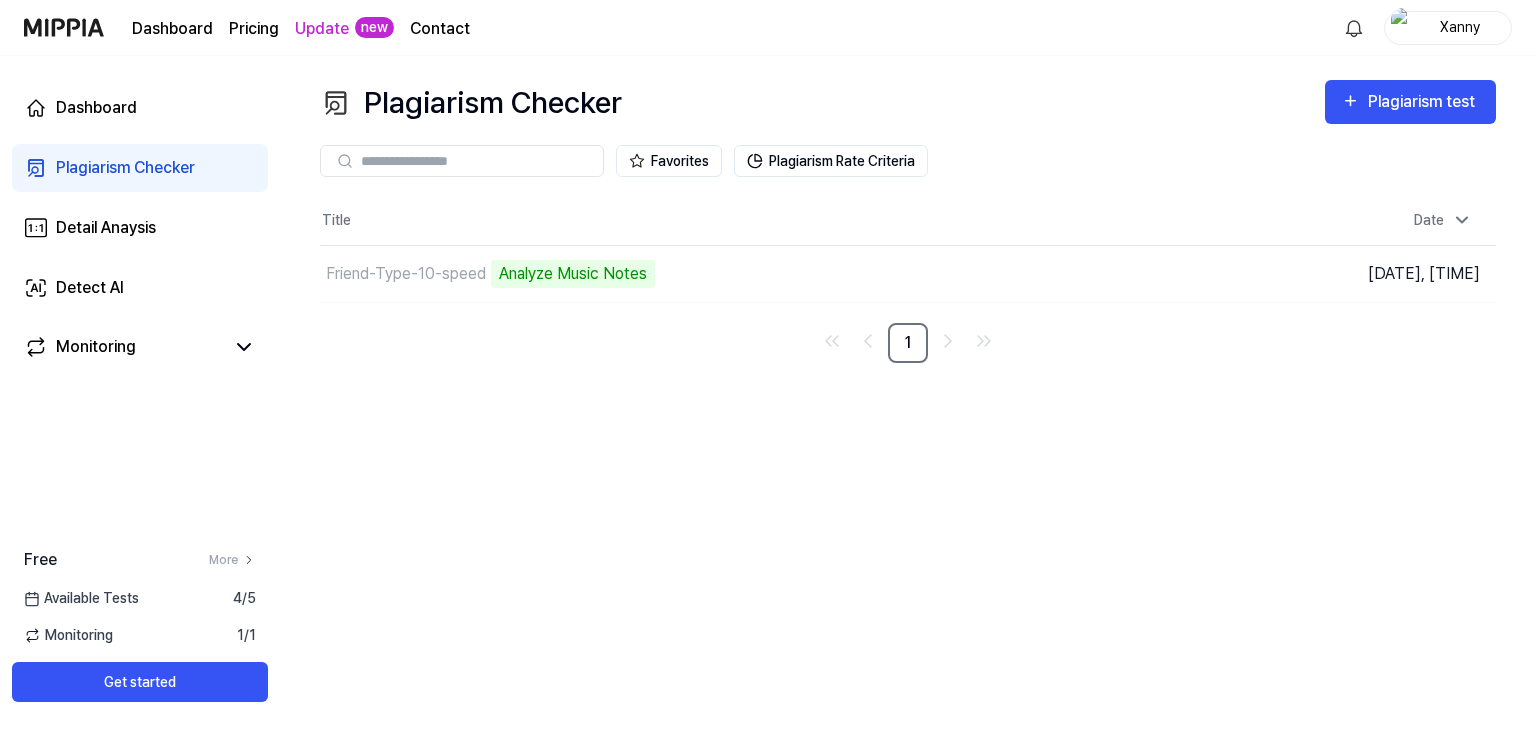 click on "Plagiarism Checker  Plagiarism test Plagiarism Checker Detail Analysis Detect AI Favorites Plagiarism Rate Criteria Title Date Friend-Type-10-speed Analyze Music Notes Go to Results [DATE], [TIME] 1" at bounding box center (908, 393) 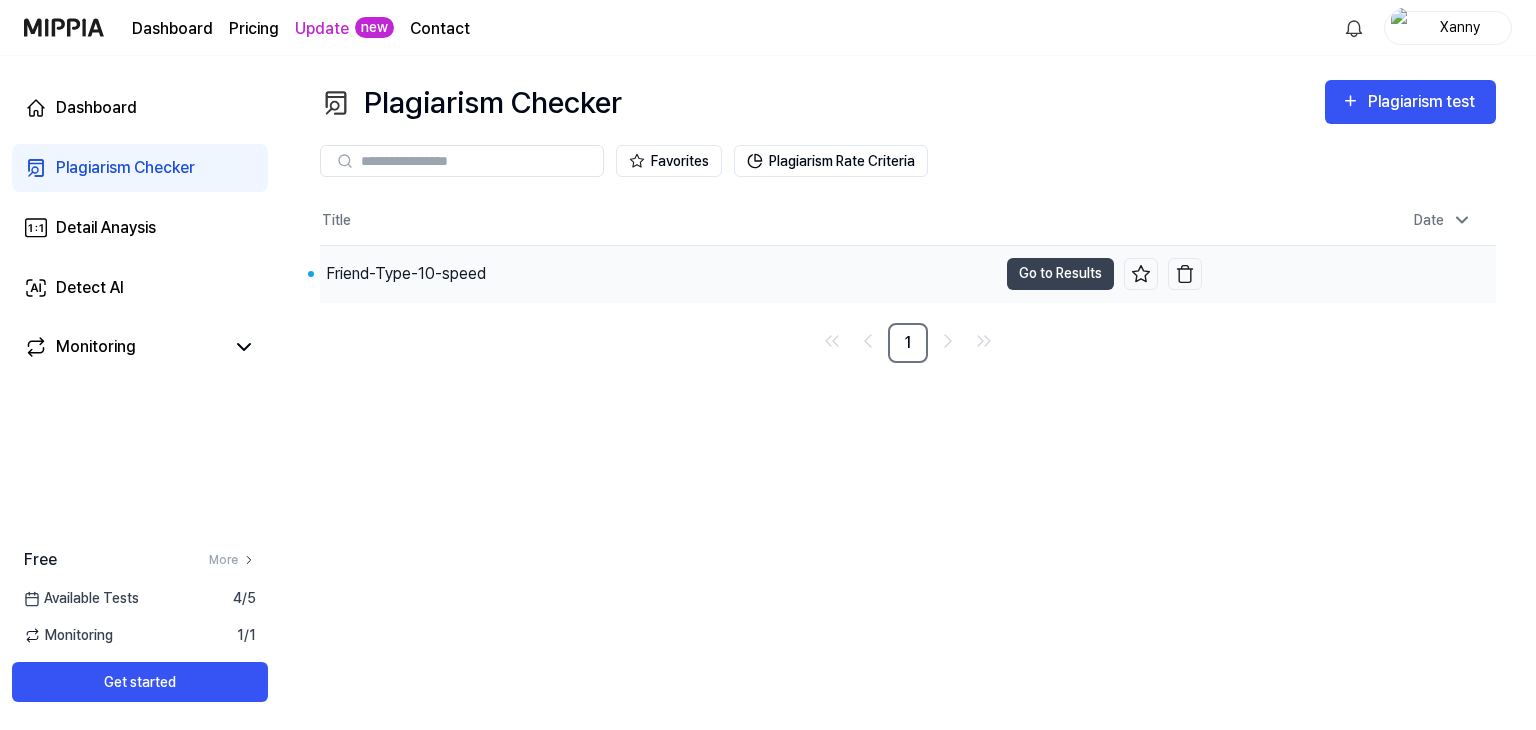 click on "Friend-Type-10-speed" at bounding box center (406, 274) 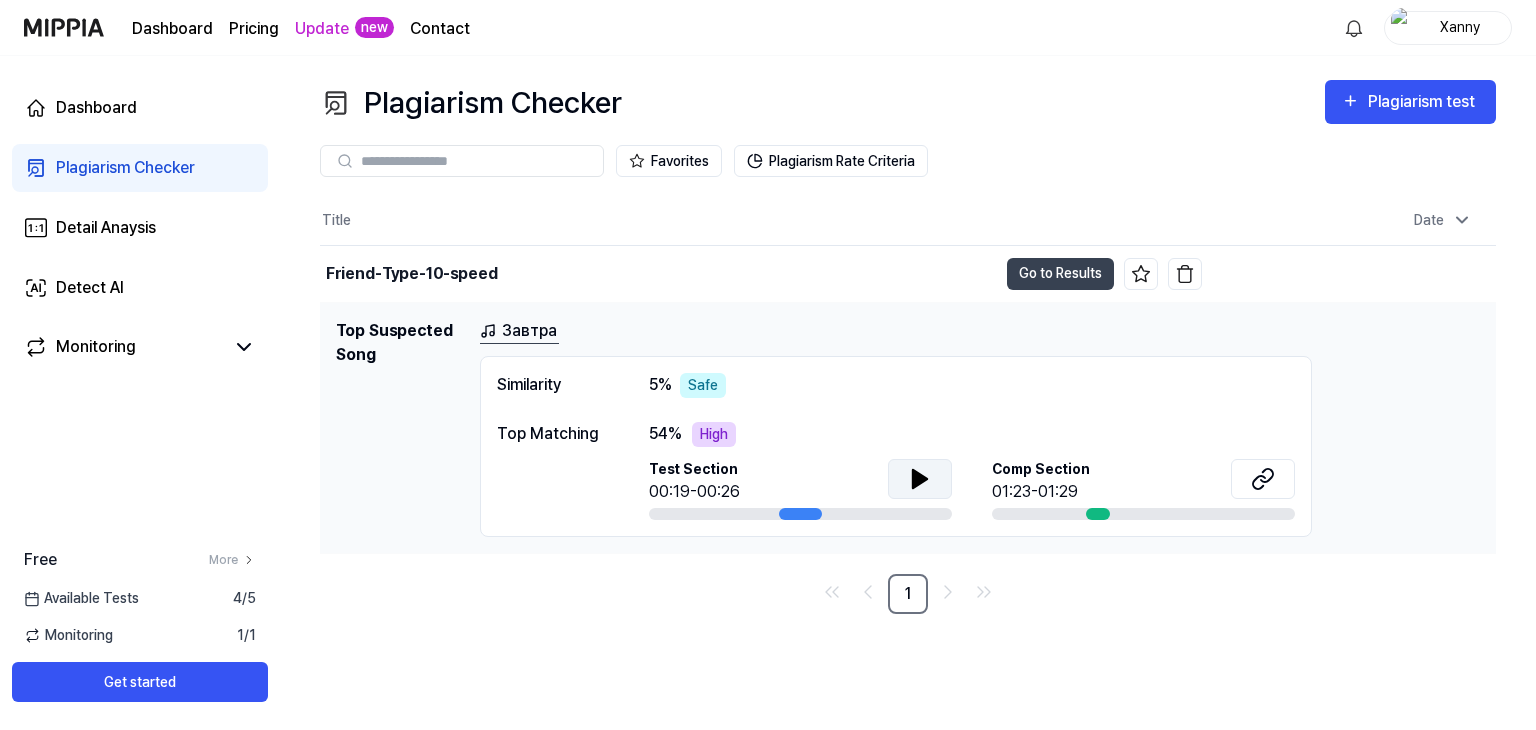 click 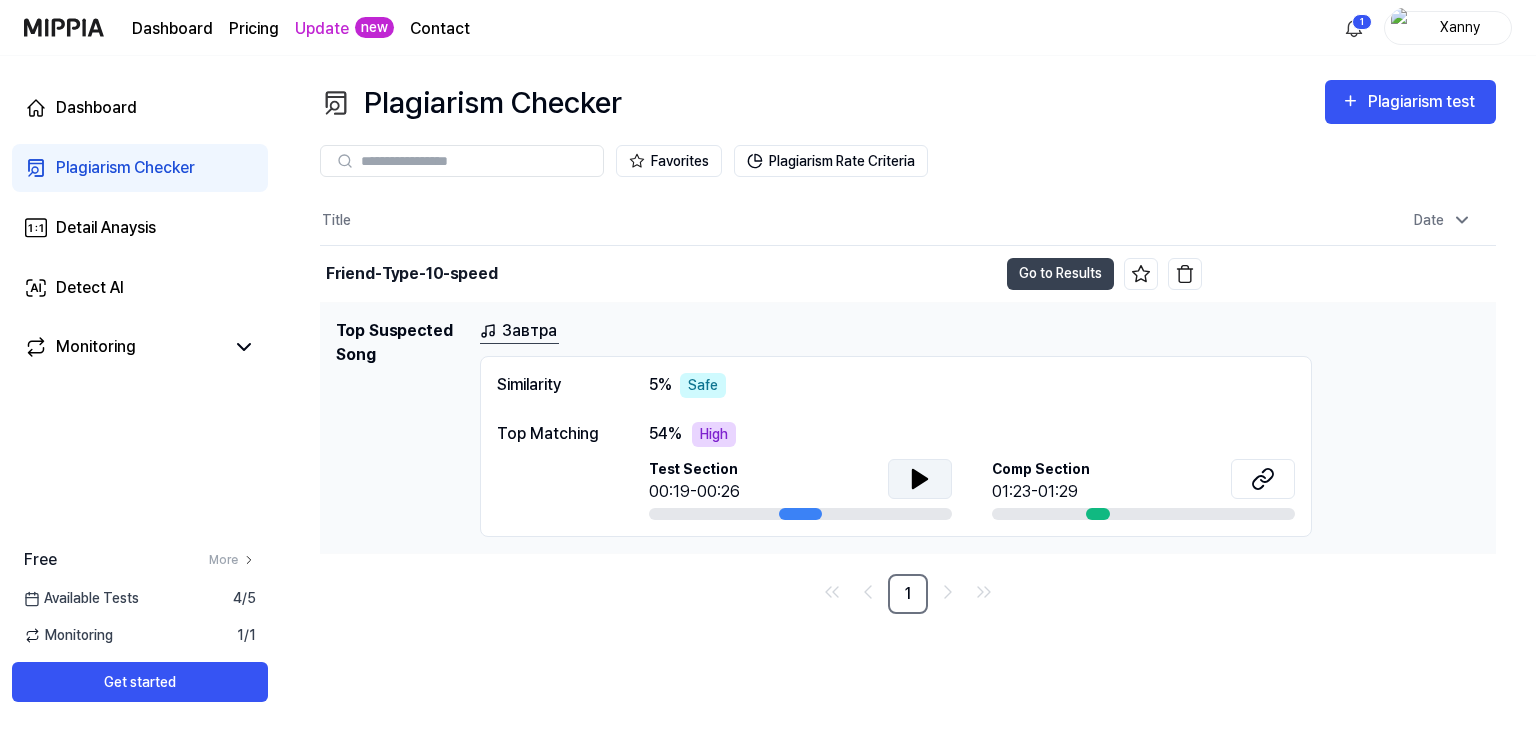 click on "Comp Section" at bounding box center (1041, 469) 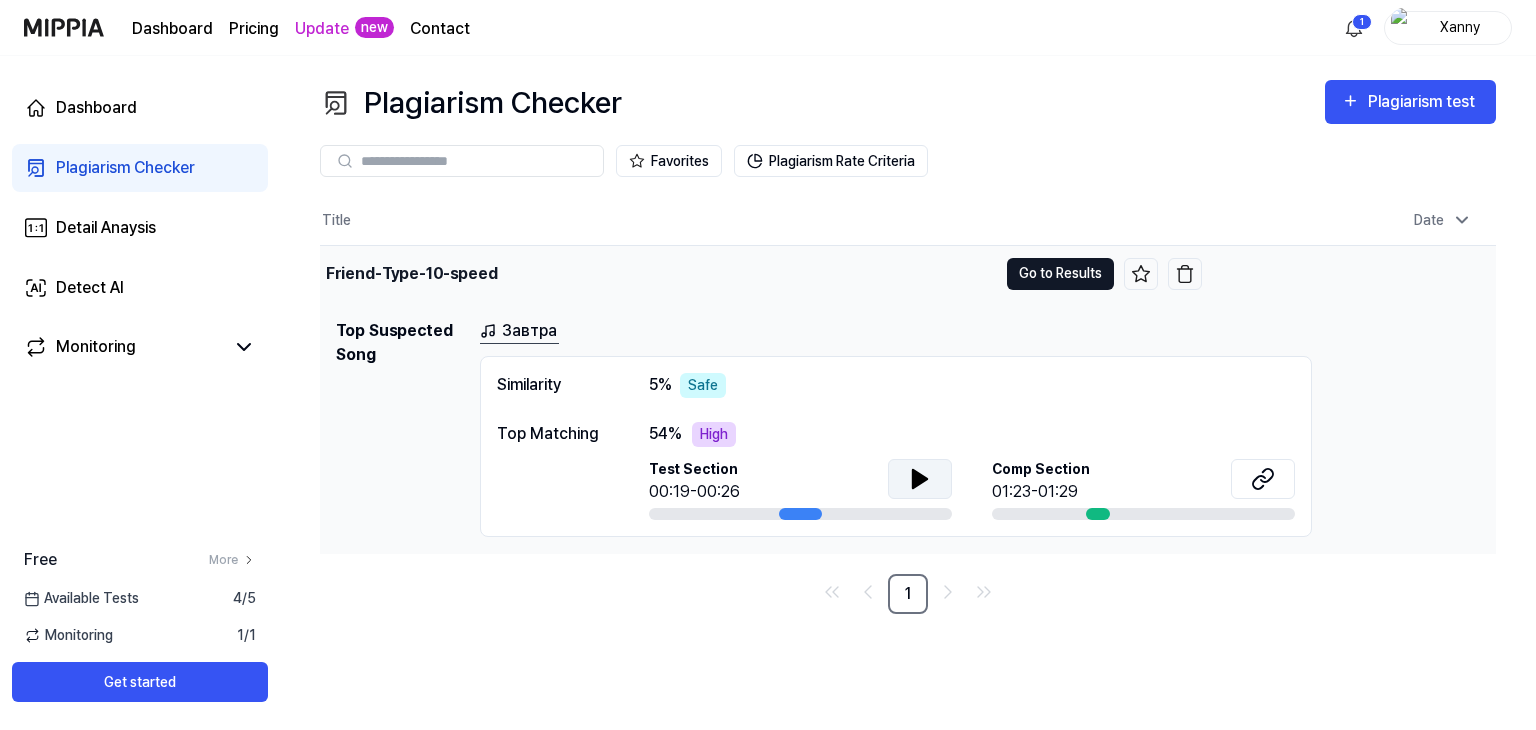 click on "Go to Results" at bounding box center [1060, 274] 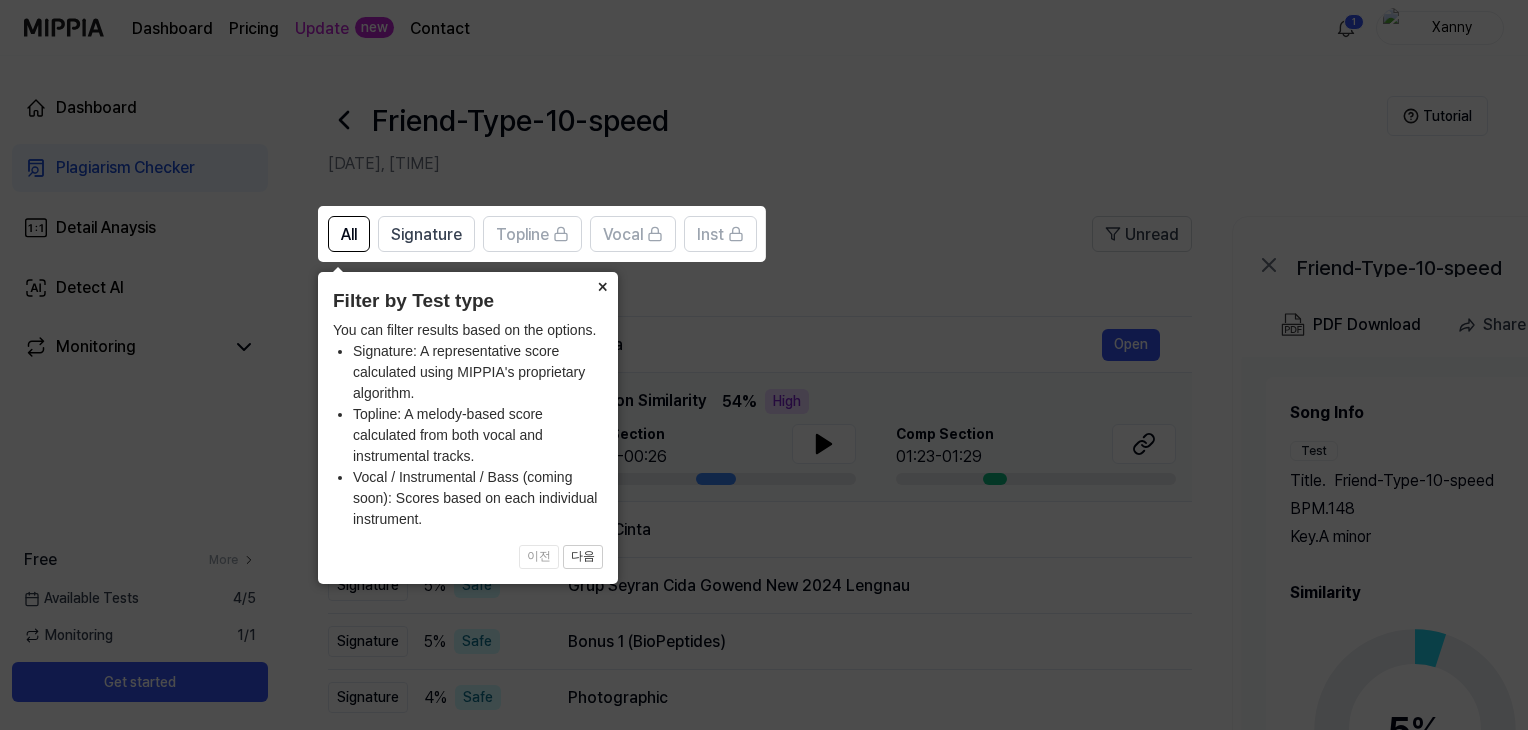 click on "×" at bounding box center (602, 286) 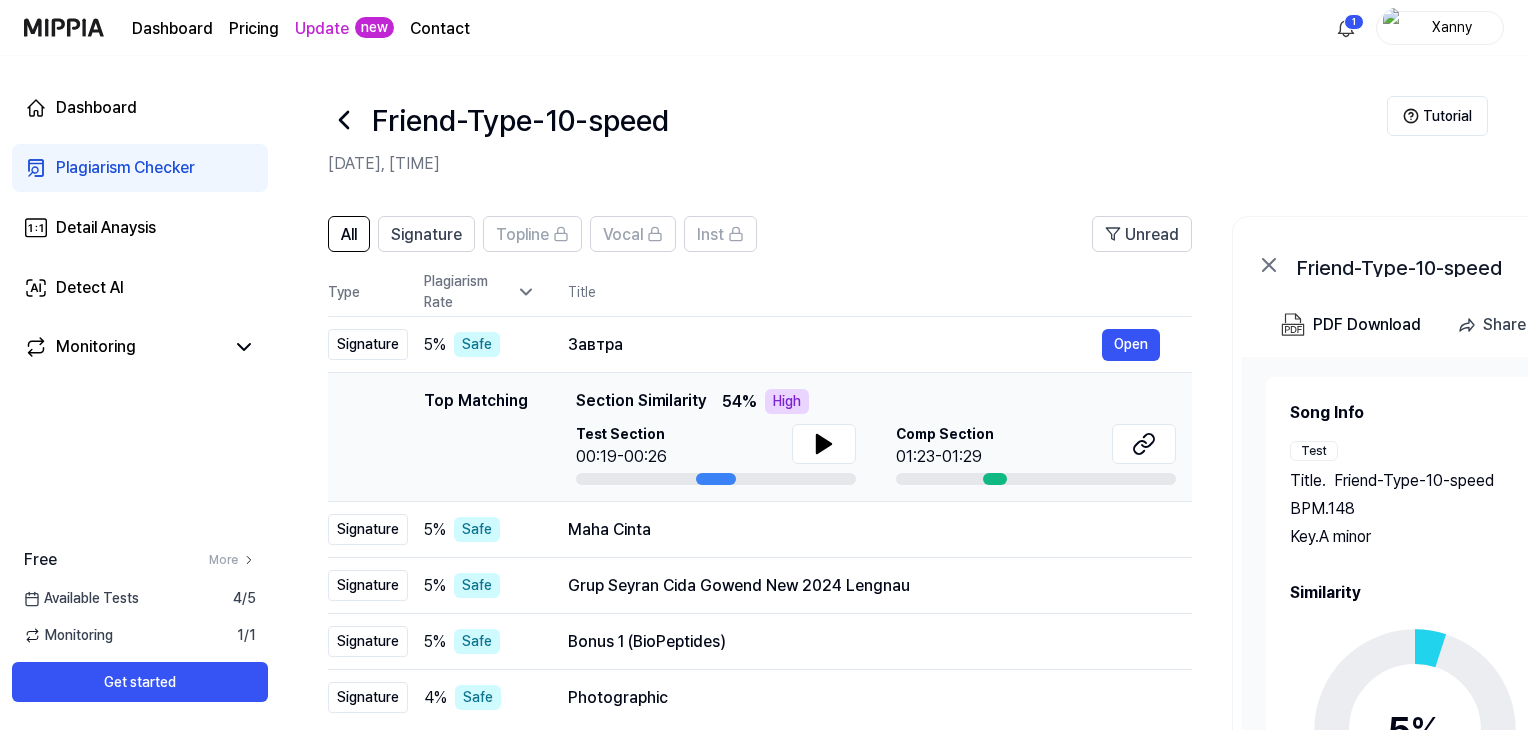 scroll, scrollTop: 278, scrollLeft: 0, axis: vertical 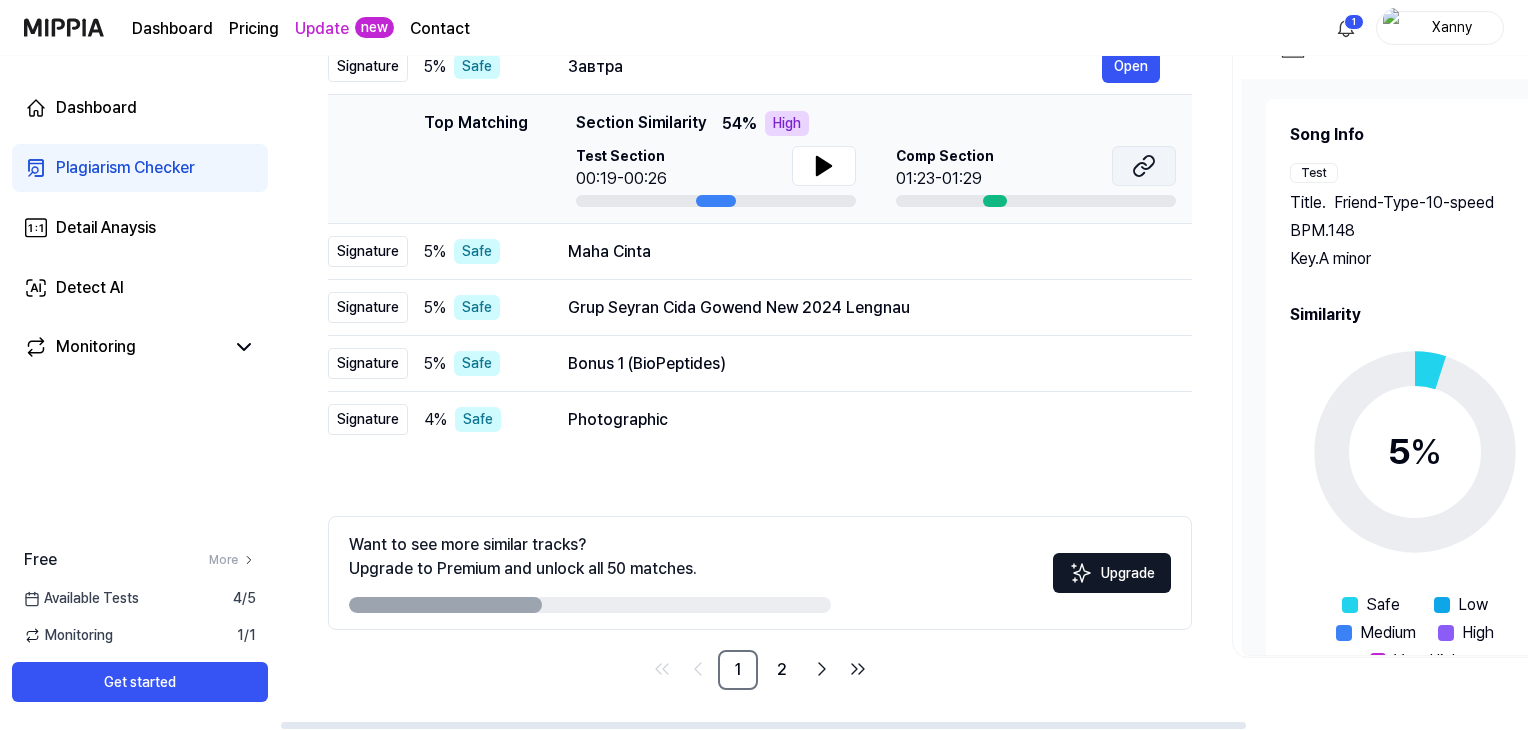 click at bounding box center [1144, 166] 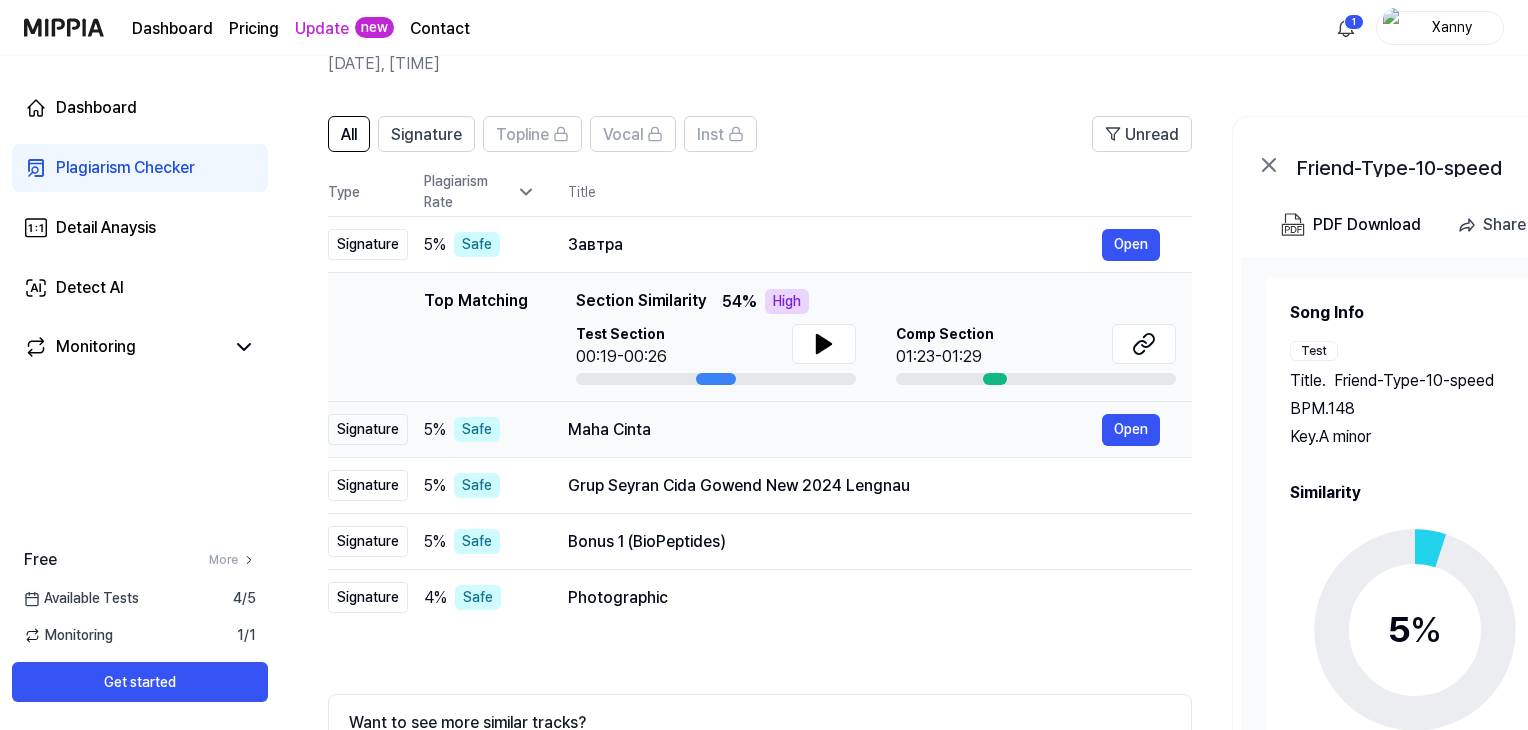 scroll, scrollTop: 278, scrollLeft: 0, axis: vertical 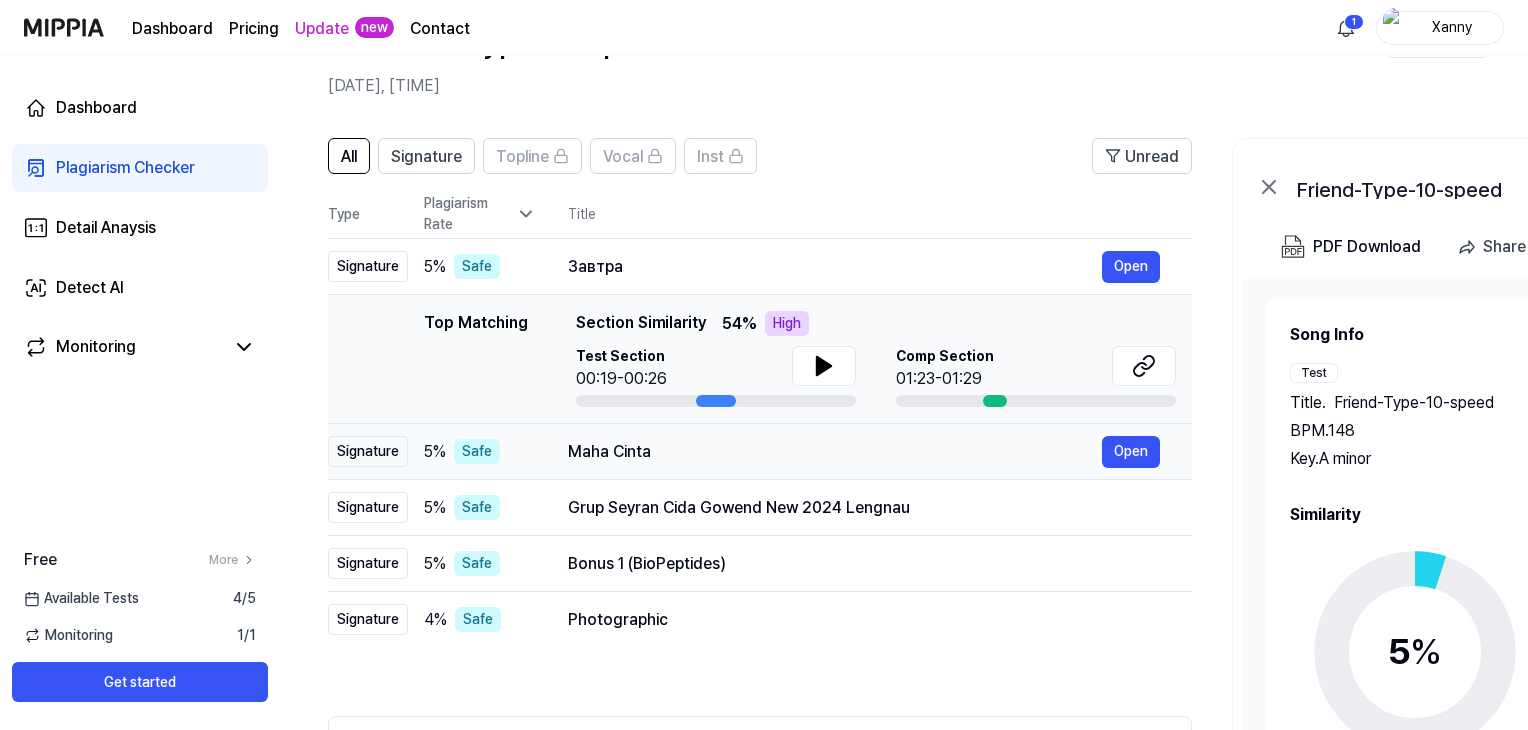 click on "Maha Cinta Open" at bounding box center [864, 452] 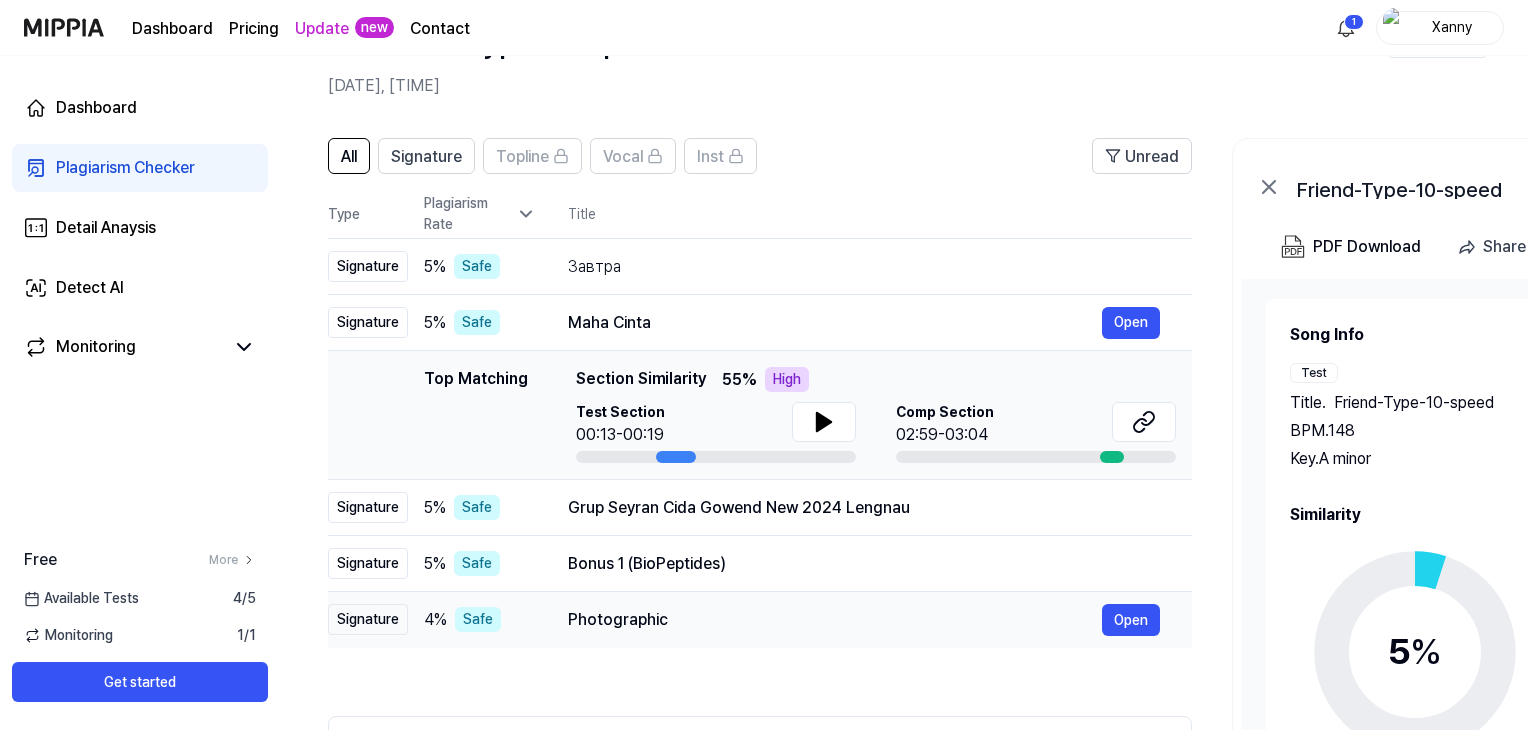 click on "Photographic Open" at bounding box center (864, 620) 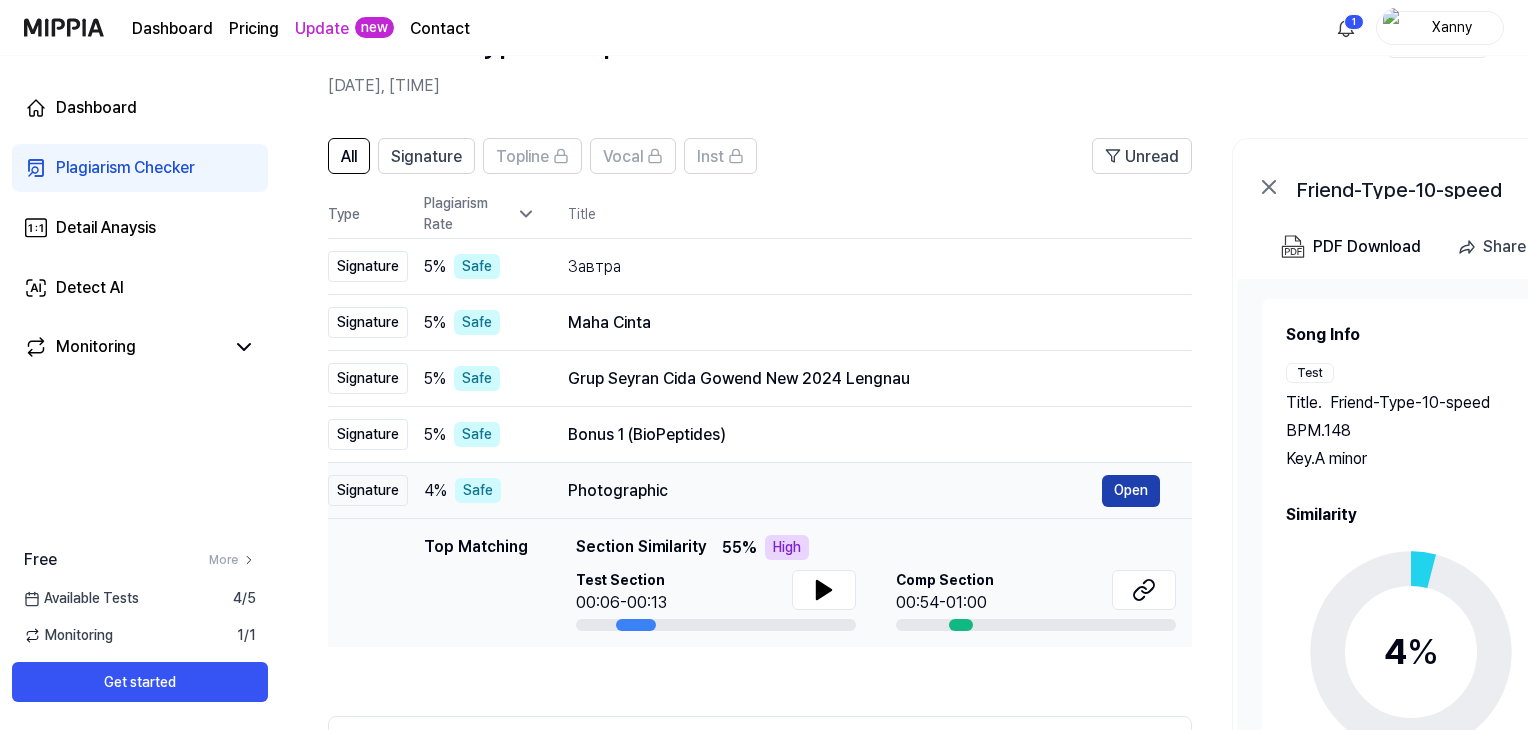 click on "Open" at bounding box center [1131, 491] 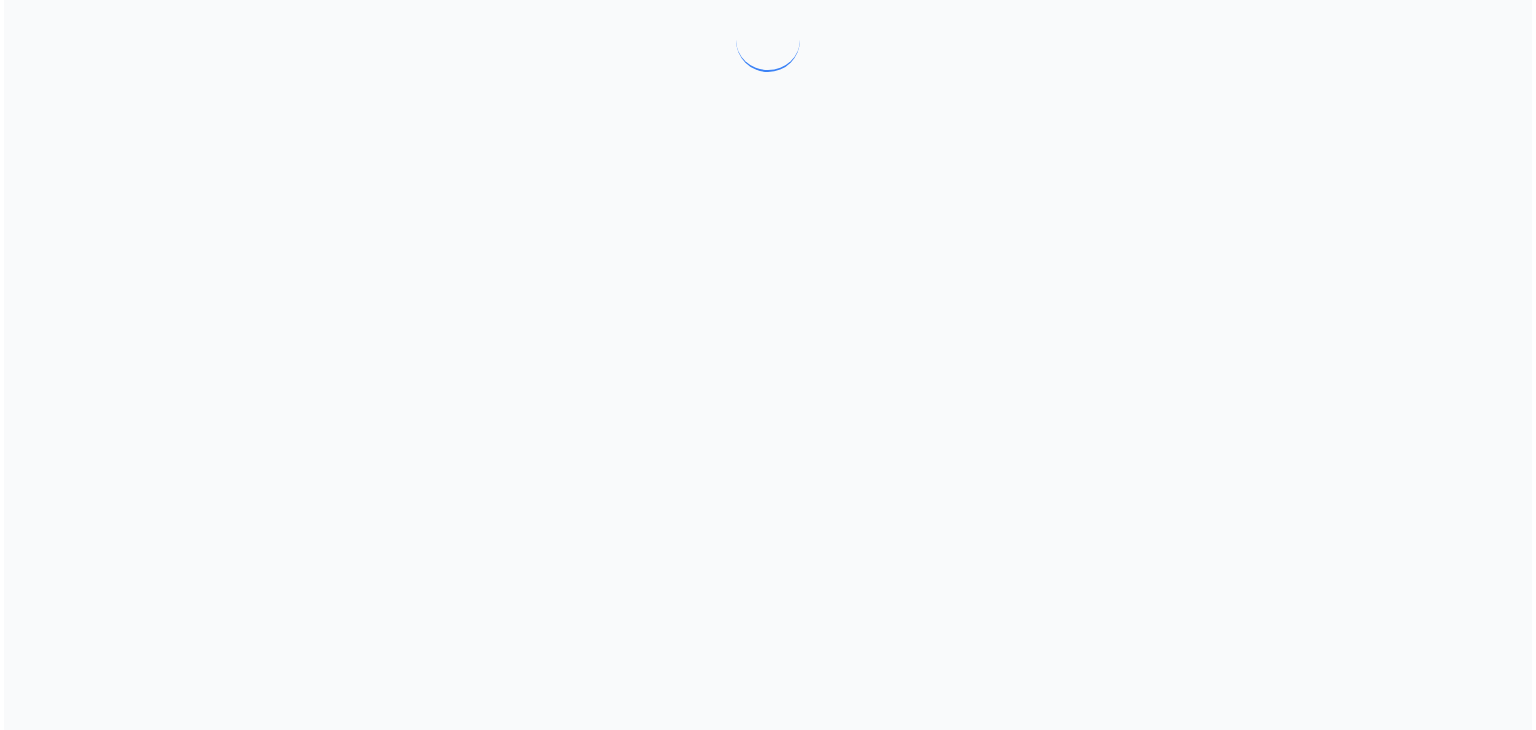 scroll, scrollTop: 0, scrollLeft: 0, axis: both 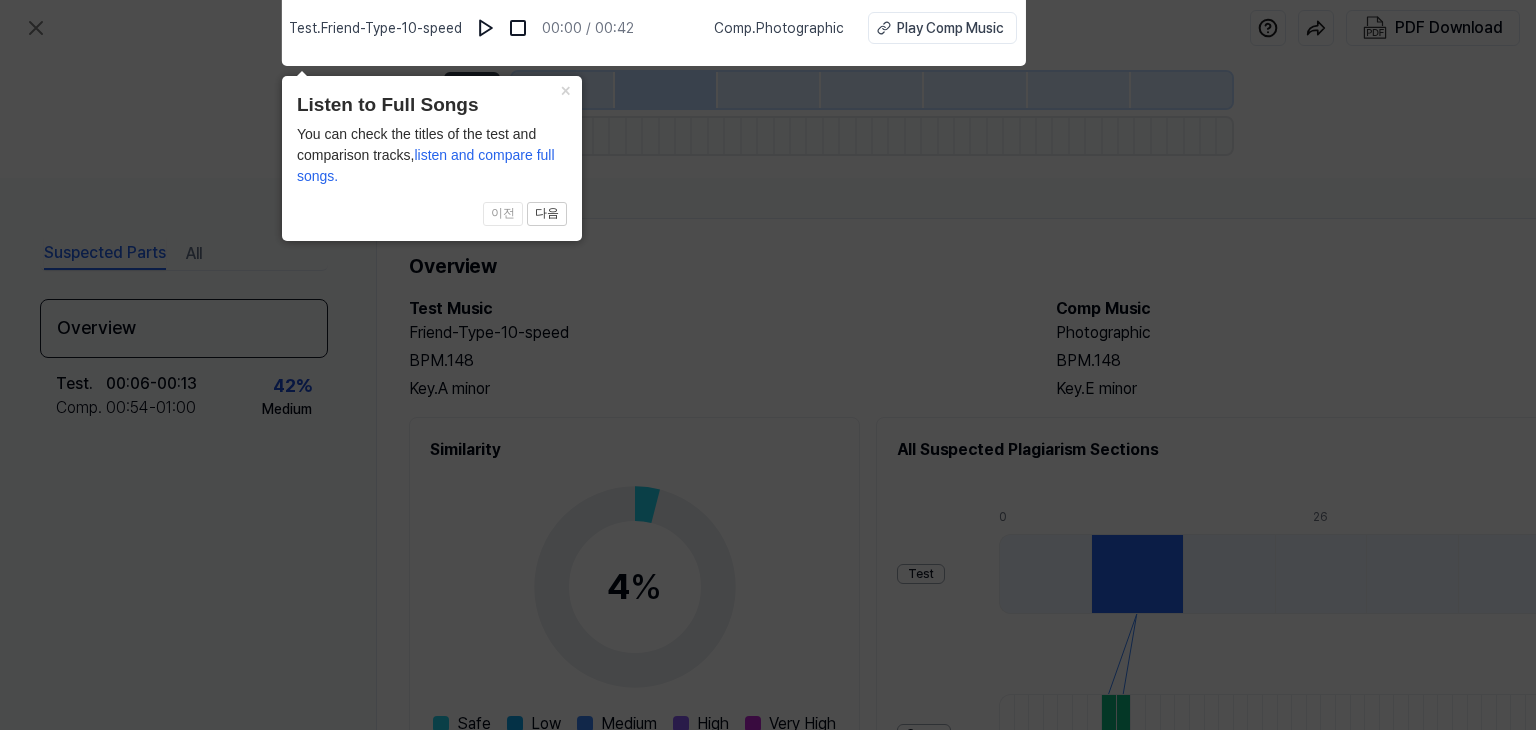 click 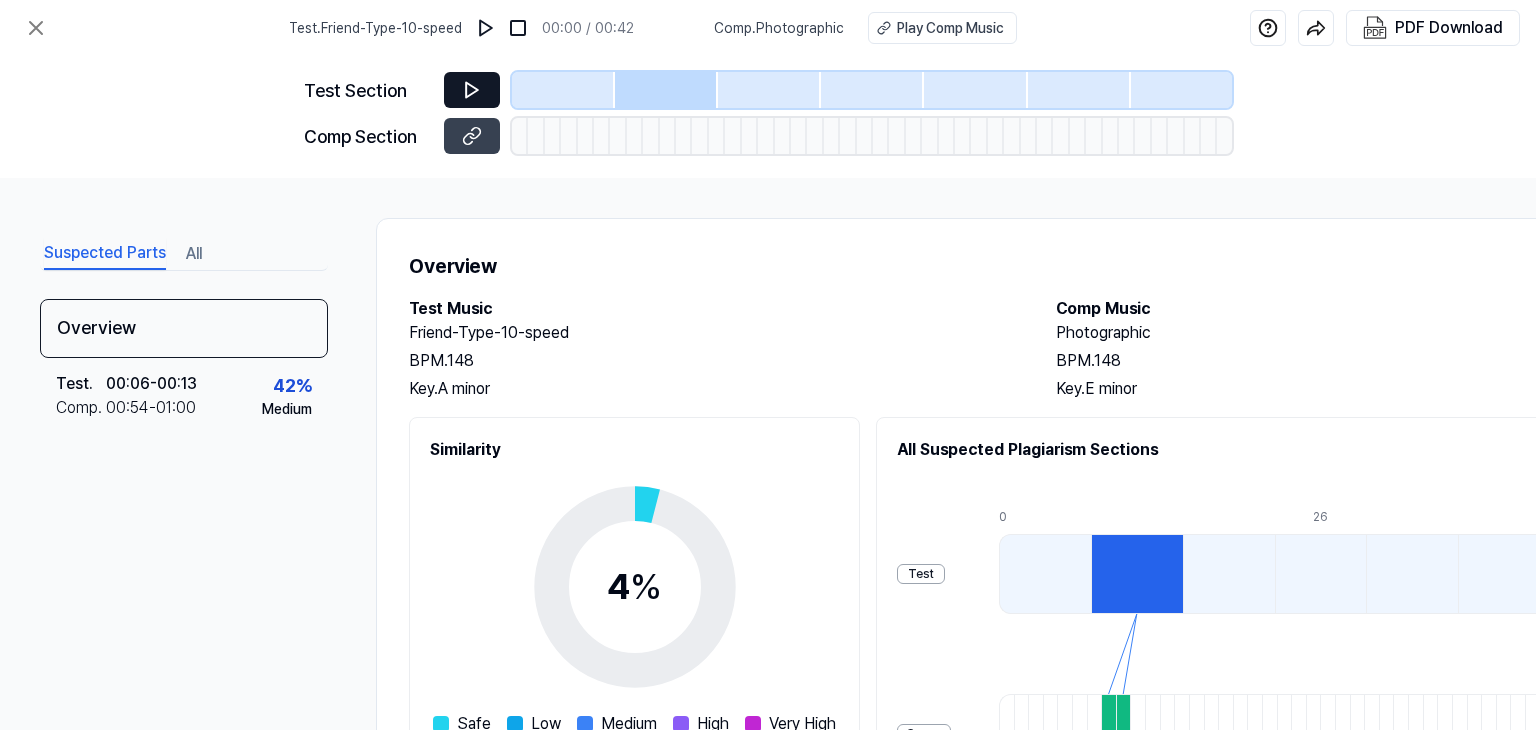 click at bounding box center (472, 90) 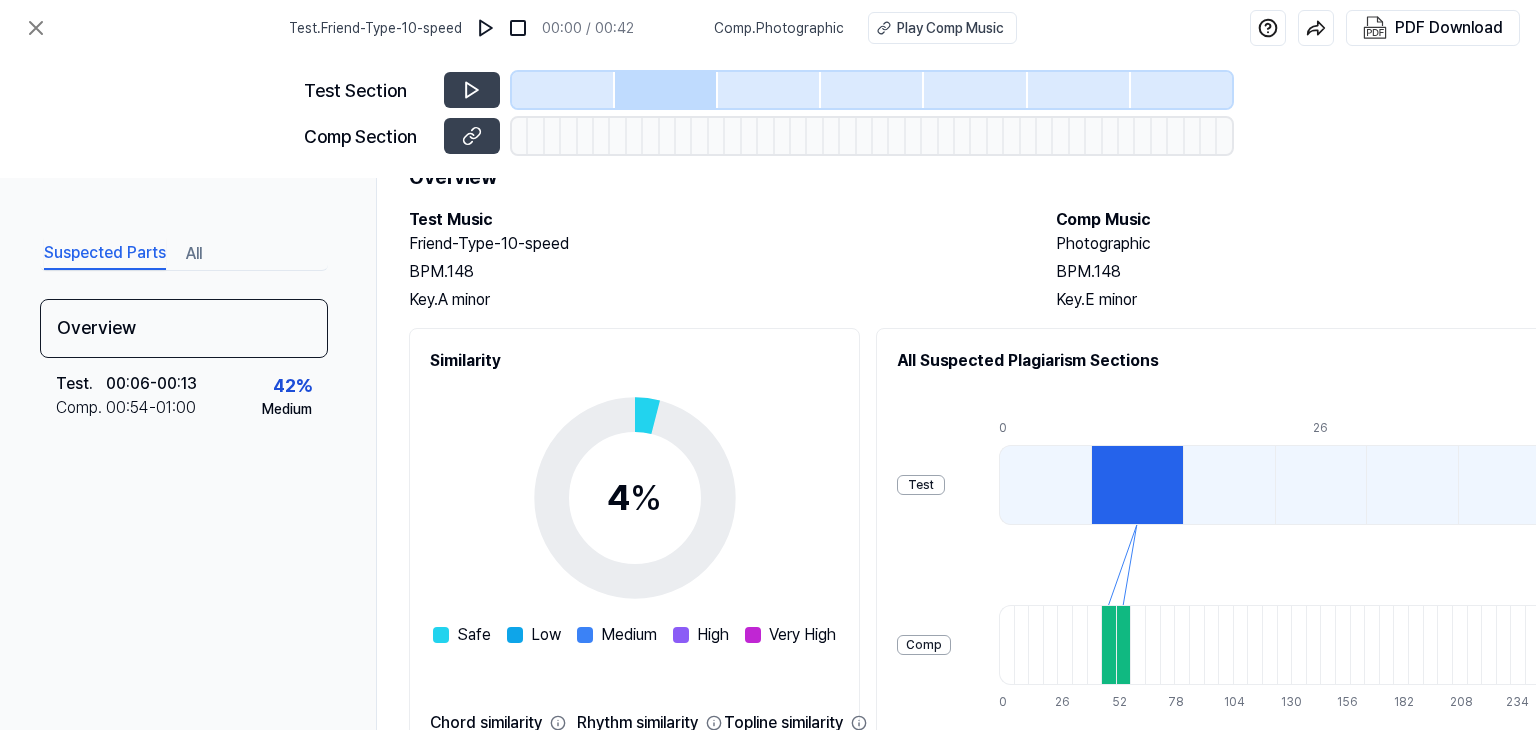 scroll, scrollTop: 100, scrollLeft: 0, axis: vertical 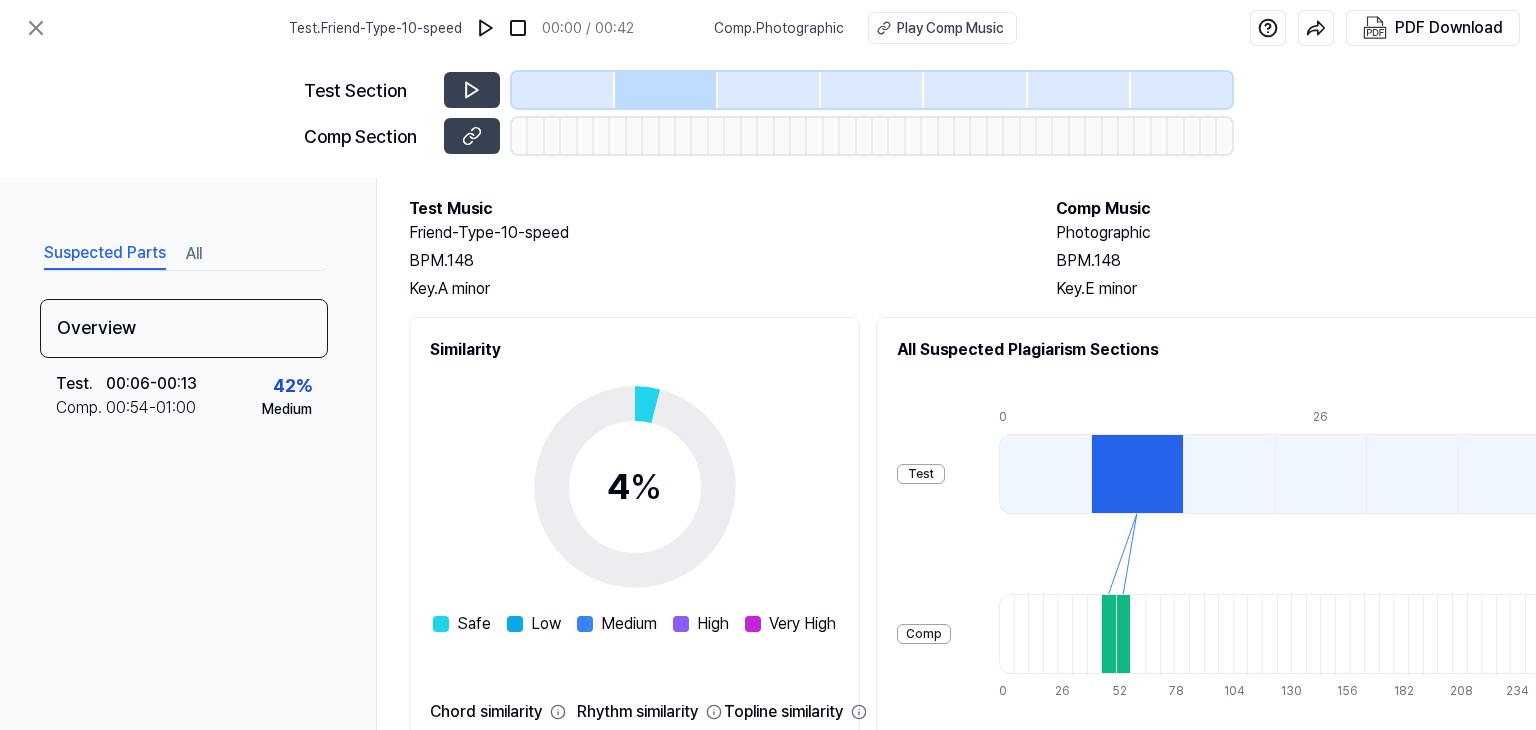 click at bounding box center (1137, 474) 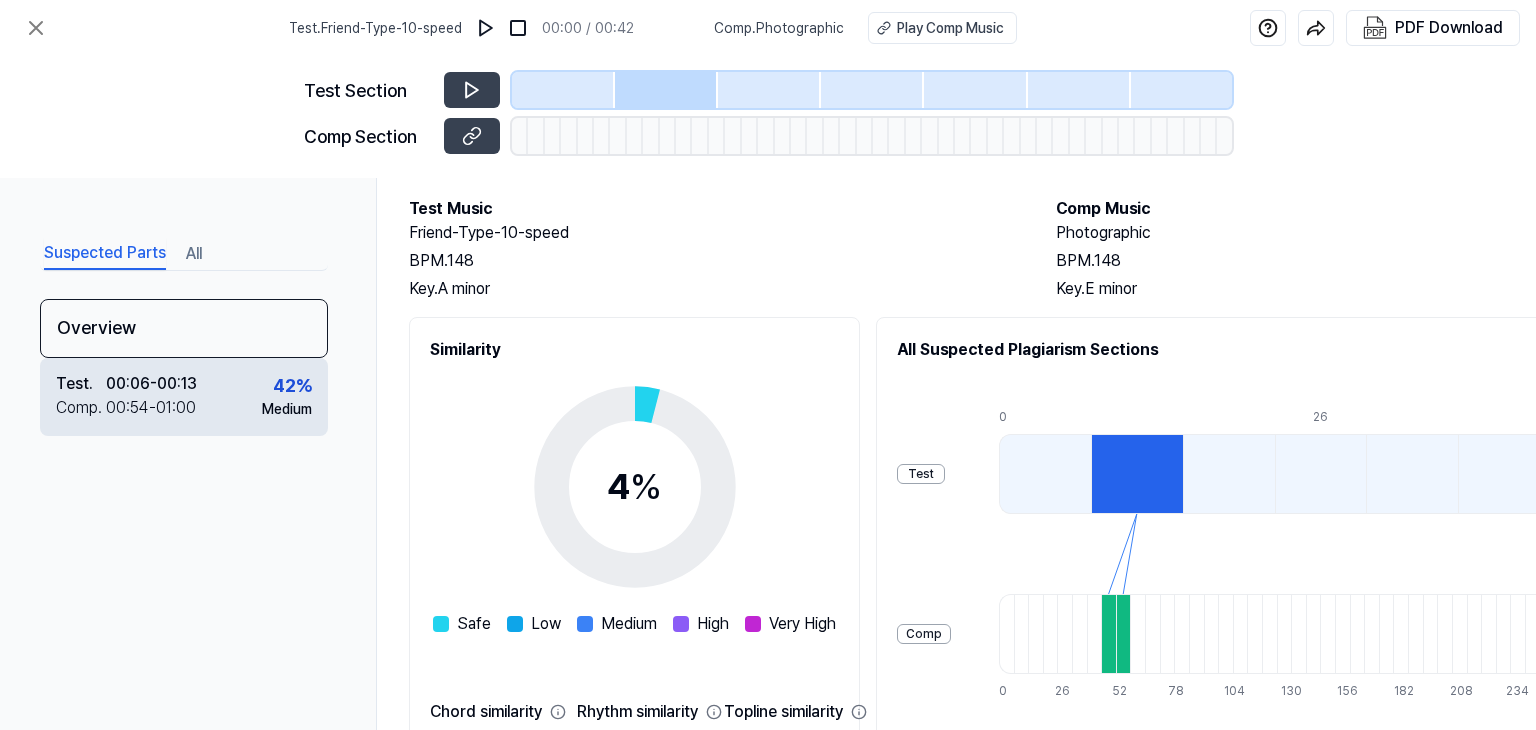 click on "00:54 - 01:00" at bounding box center (151, 408) 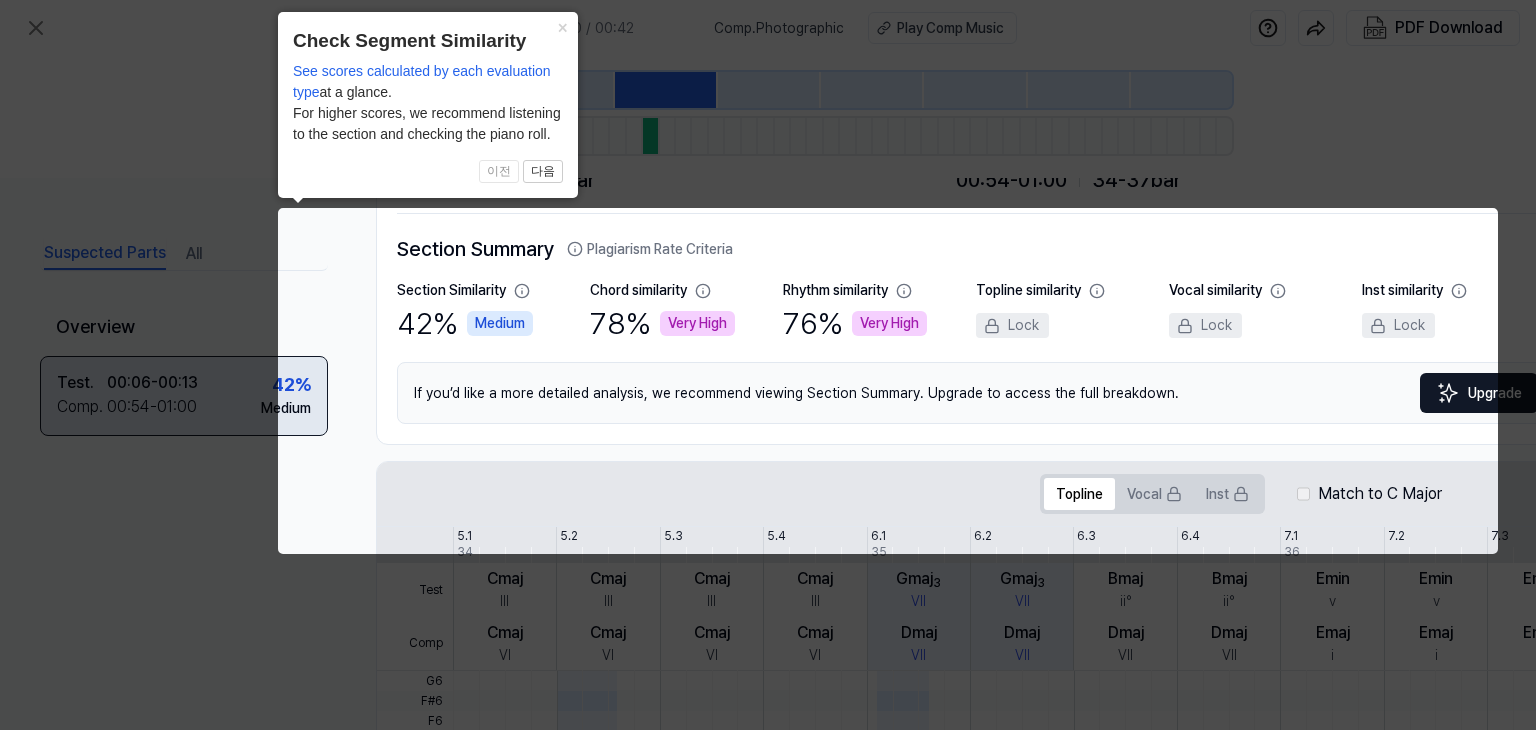 scroll, scrollTop: 0, scrollLeft: 88, axis: horizontal 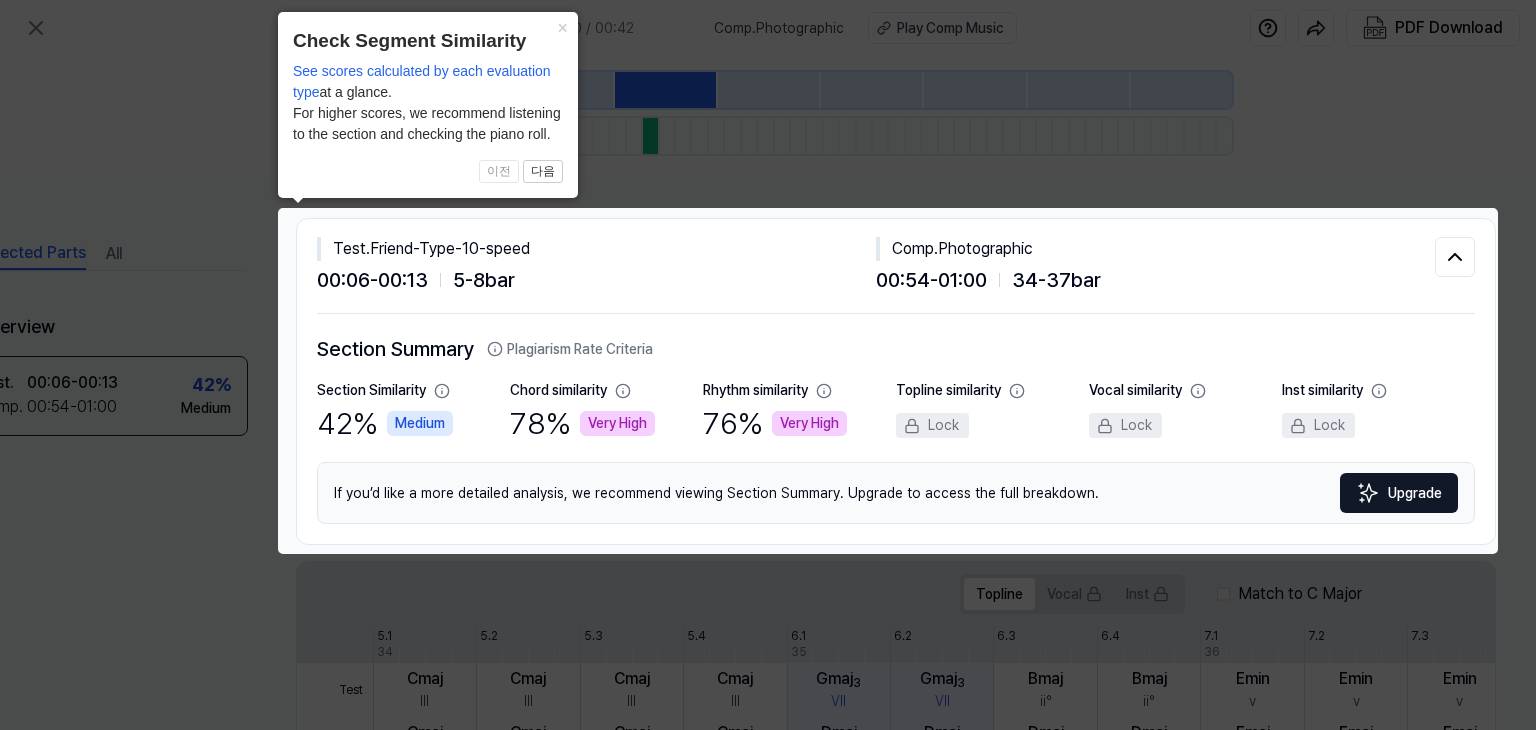 click 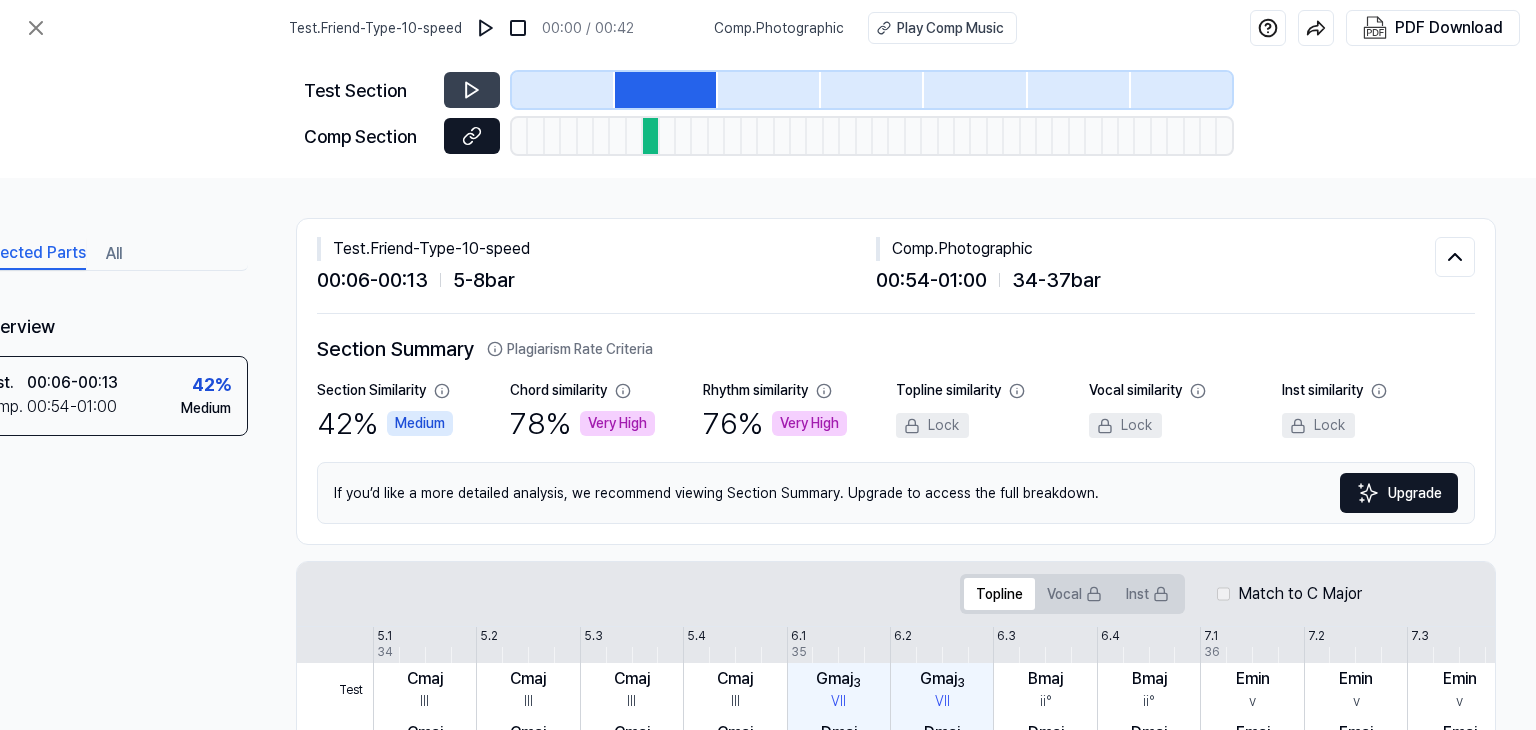 click 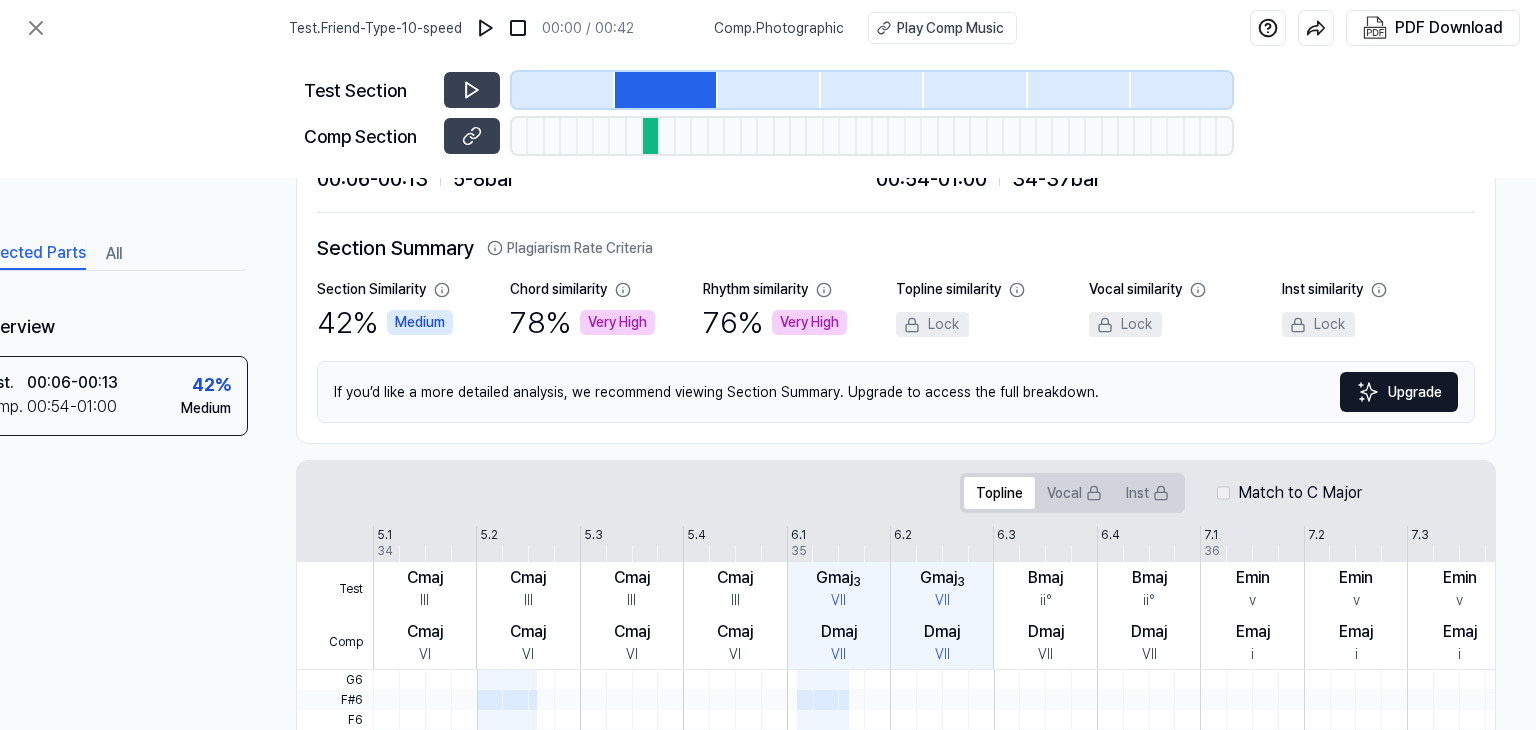 scroll, scrollTop: 100, scrollLeft: 88, axis: both 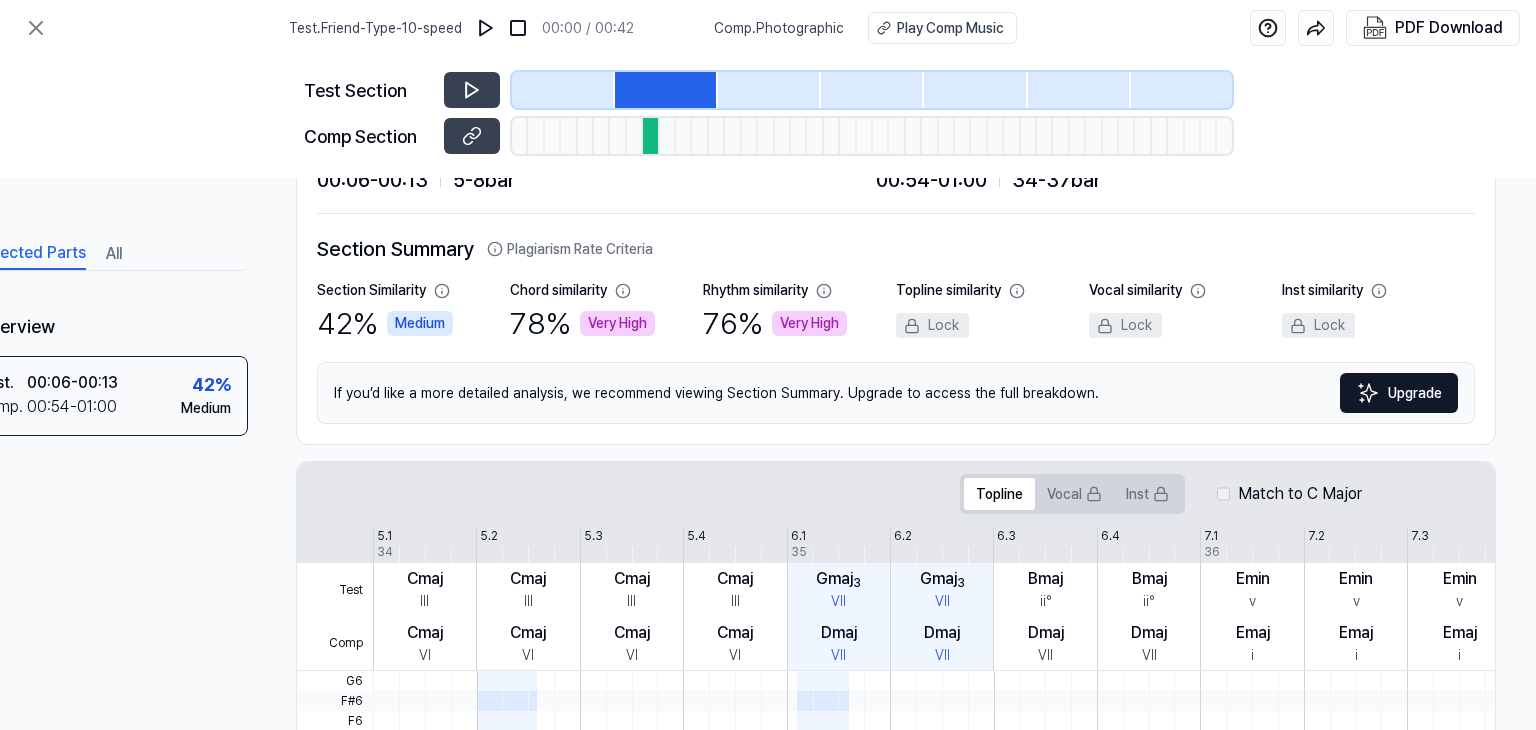 click on "Test .  Friend-Type-10-speed" at bounding box center (375, 28) 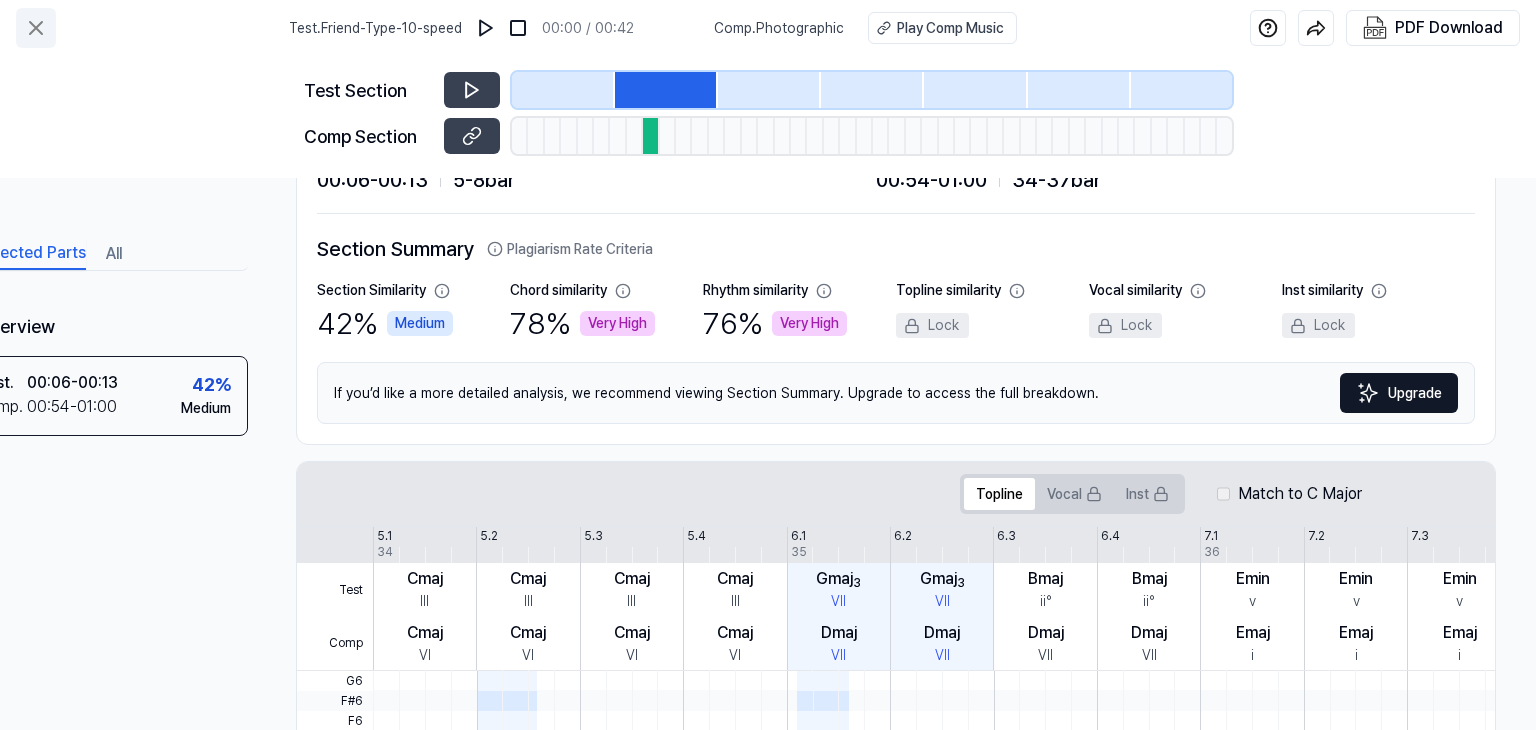 click at bounding box center (36, 28) 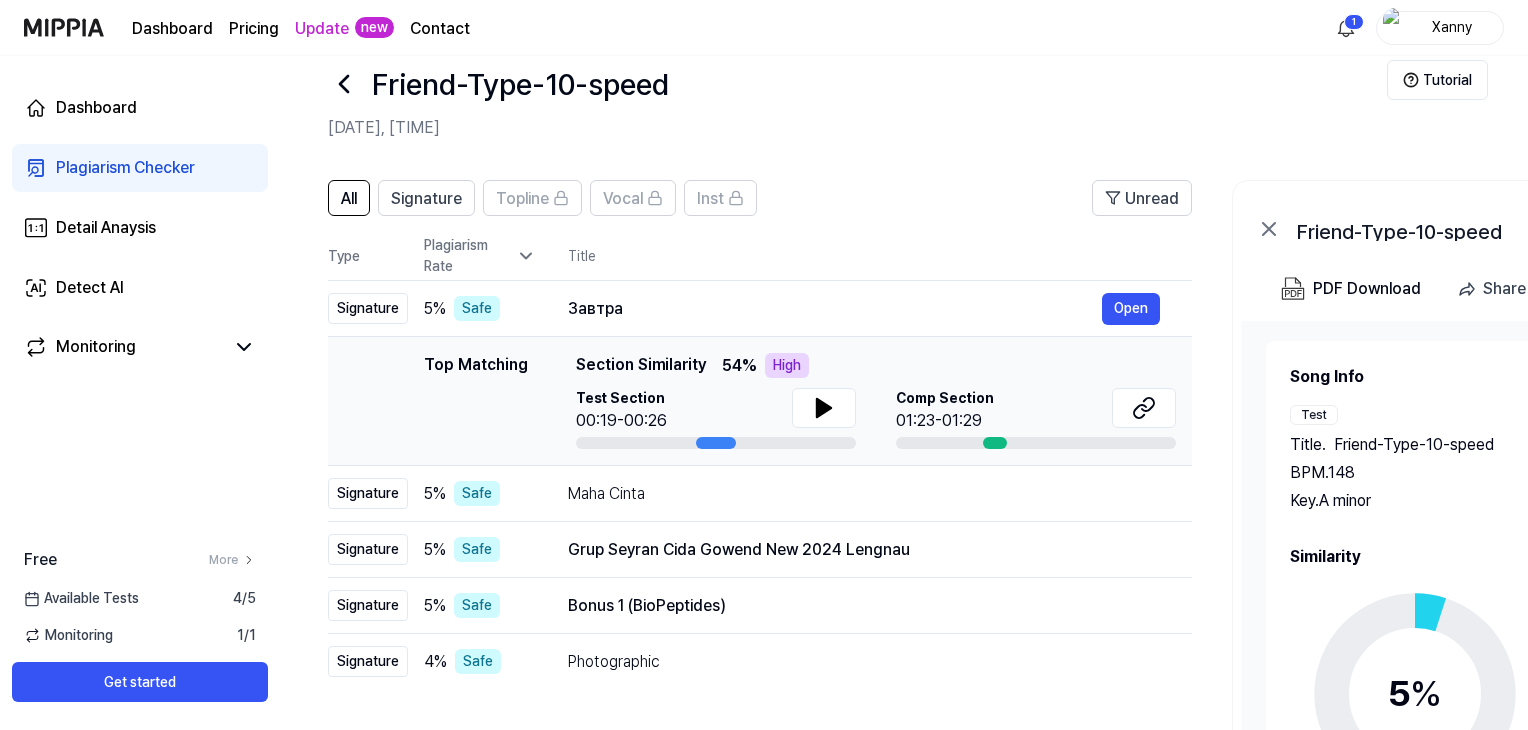 scroll, scrollTop: 0, scrollLeft: 0, axis: both 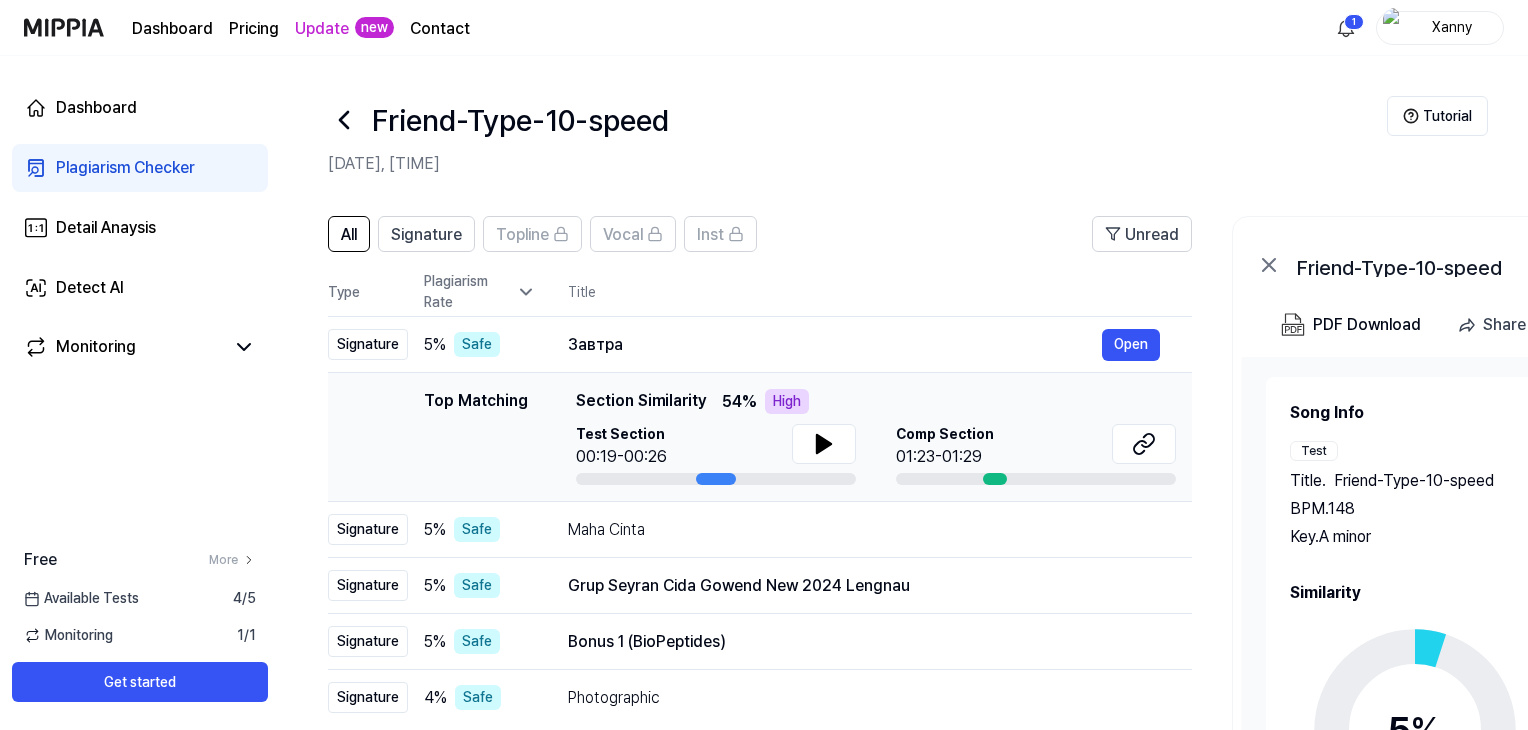 click 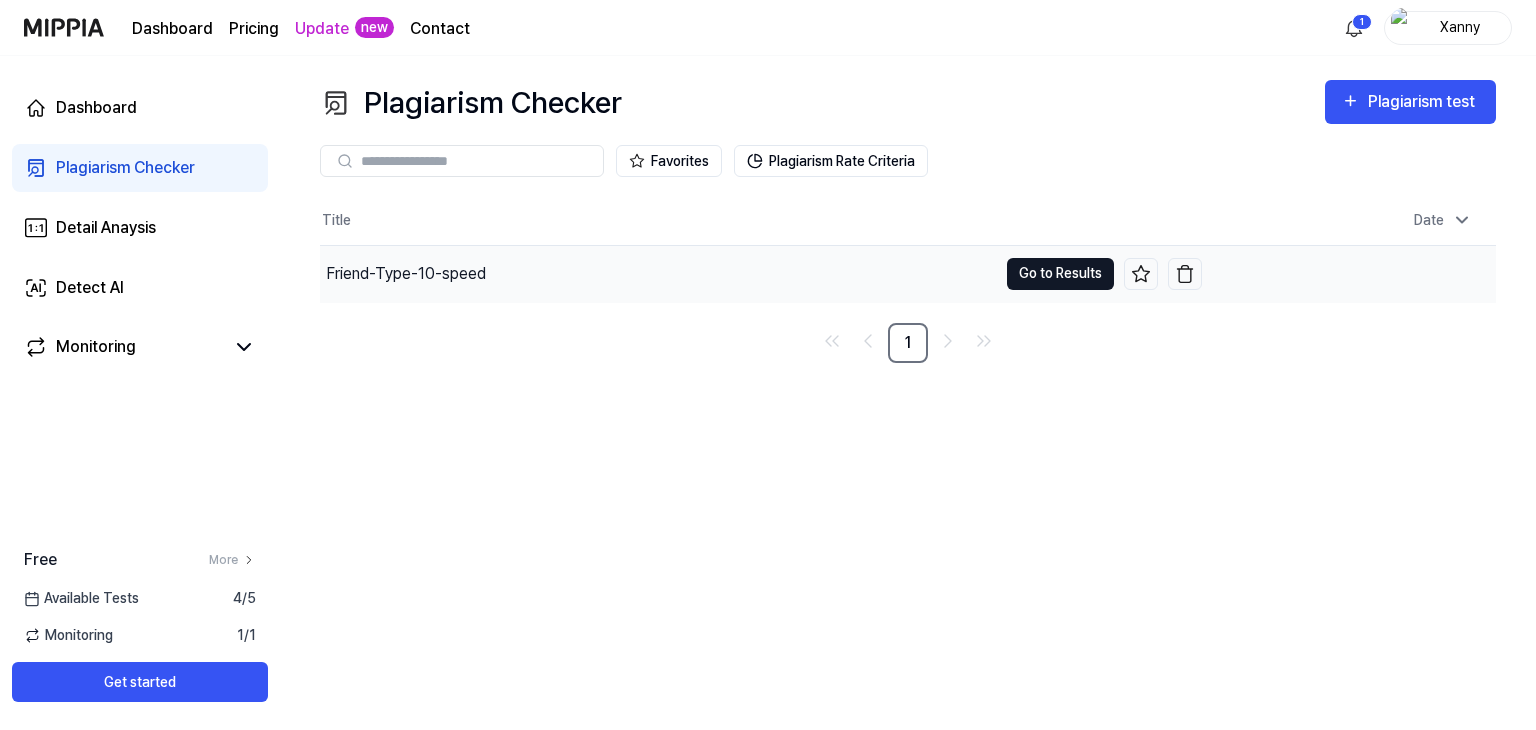 click on "Go to Results" at bounding box center (1060, 274) 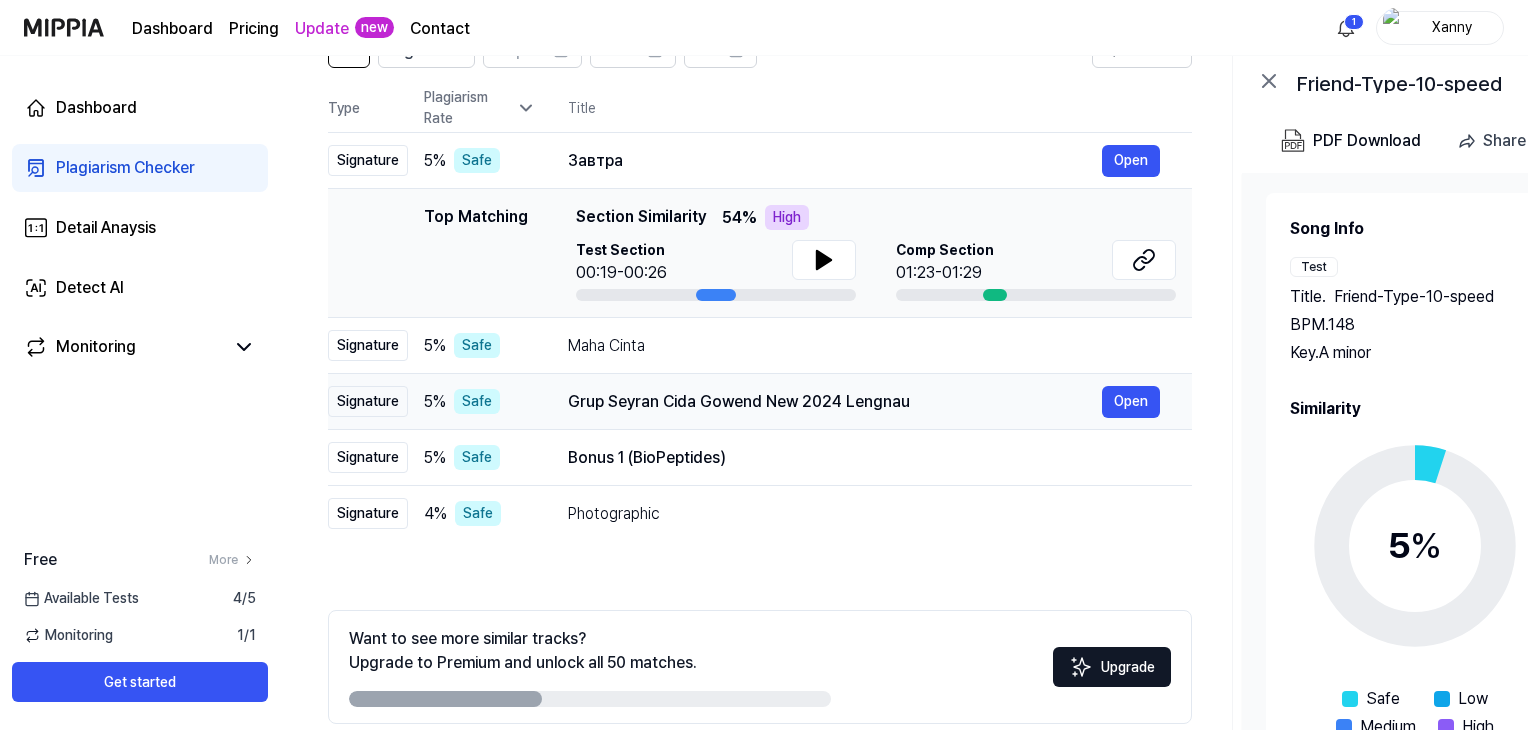 scroll, scrollTop: 278, scrollLeft: 0, axis: vertical 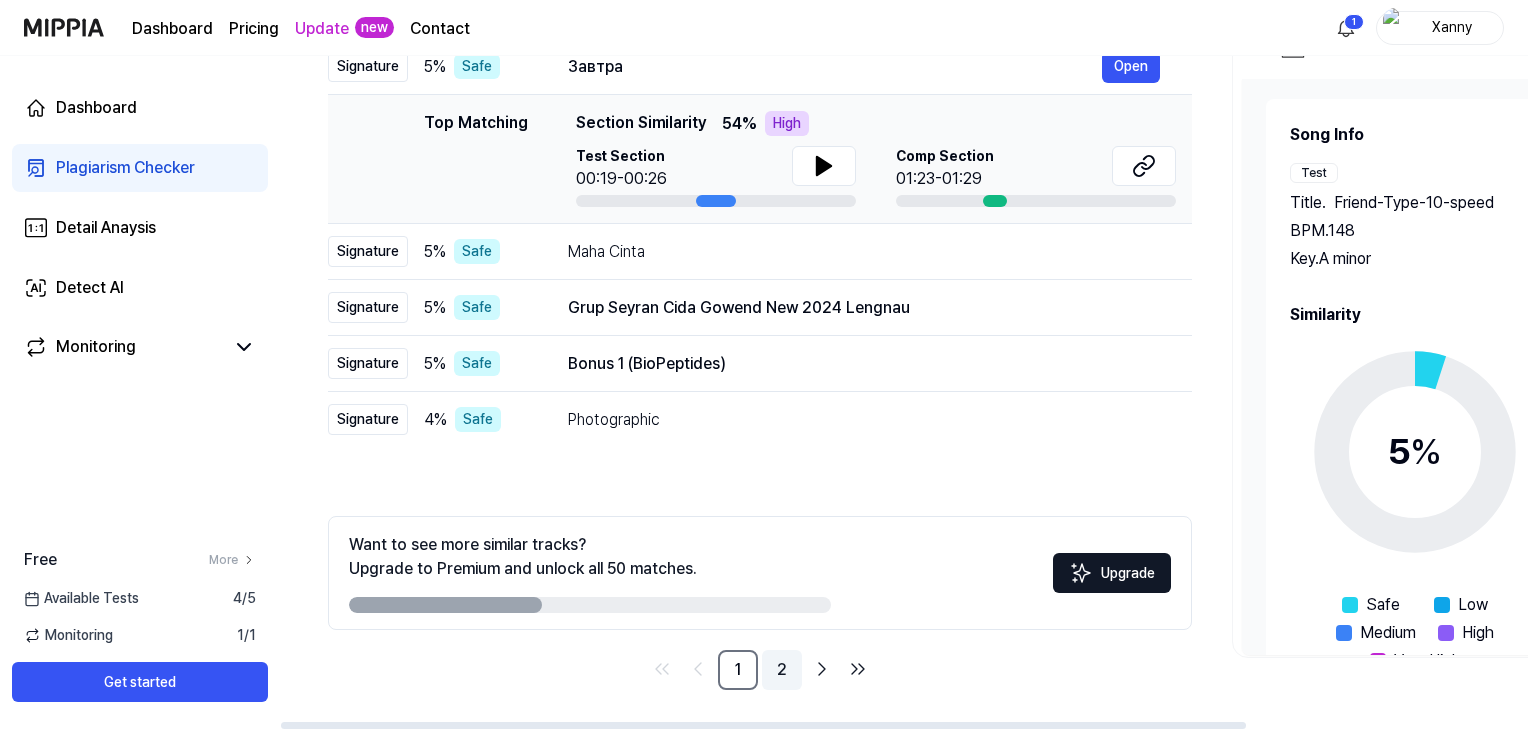 click on "2" at bounding box center [782, 670] 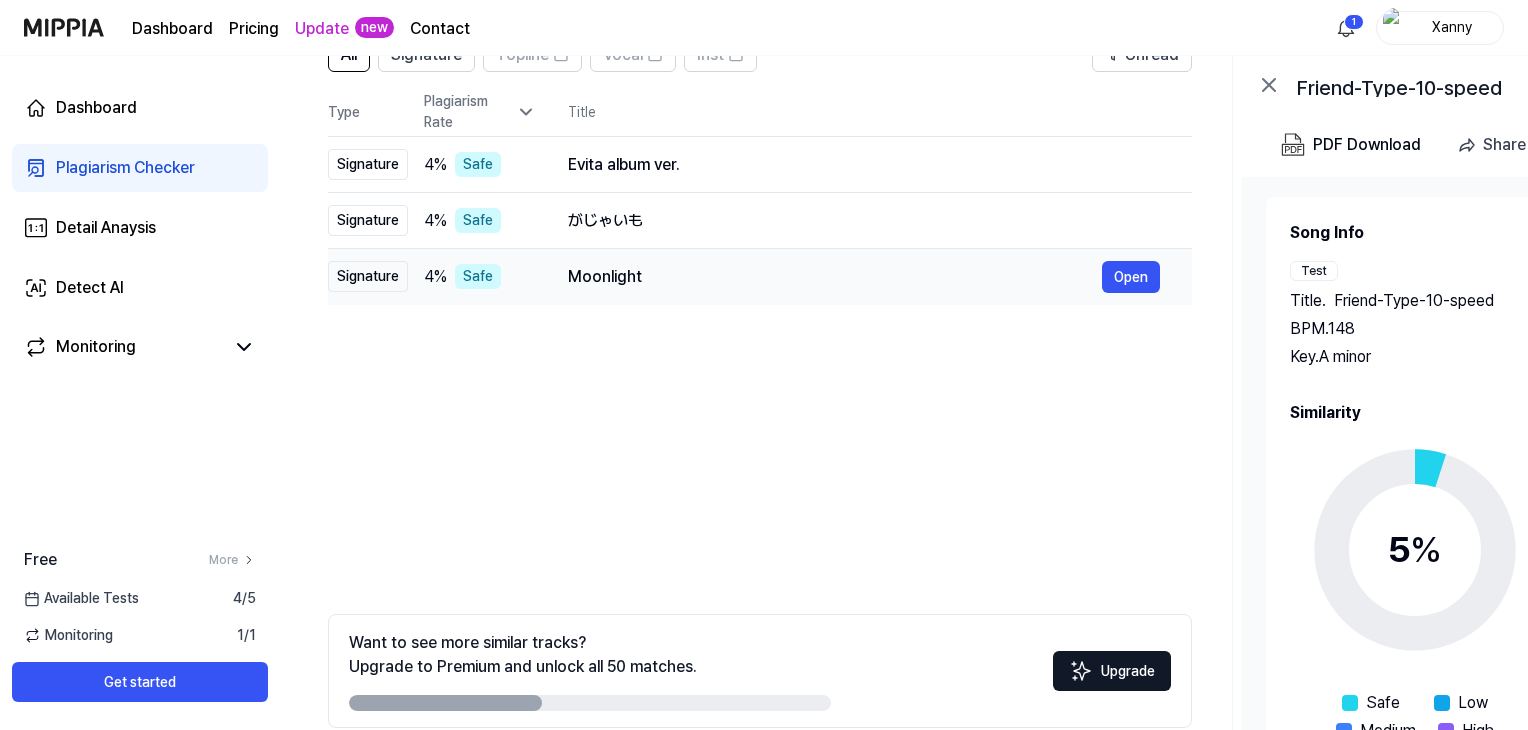scroll, scrollTop: 178, scrollLeft: 0, axis: vertical 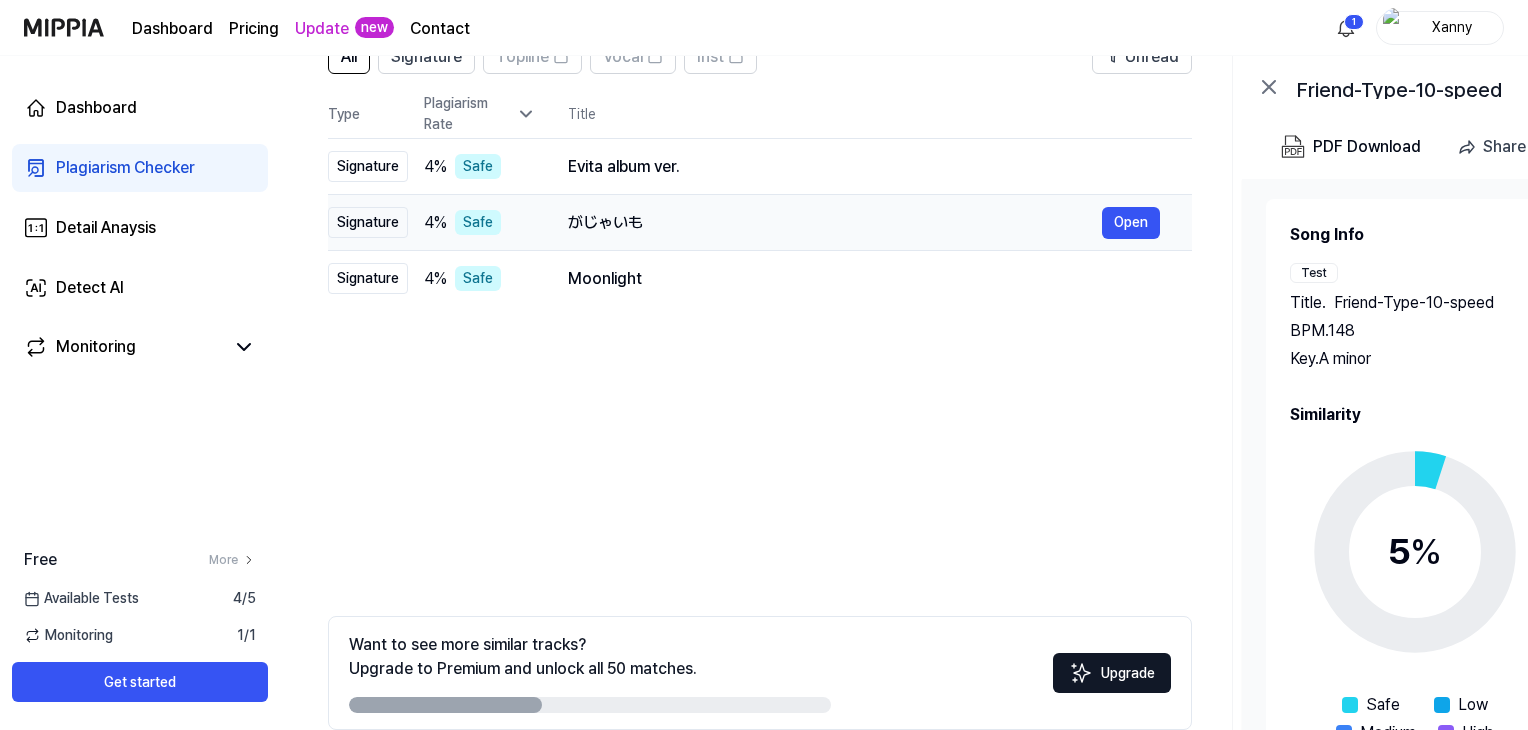 click on "がじゃいも" at bounding box center [835, 223] 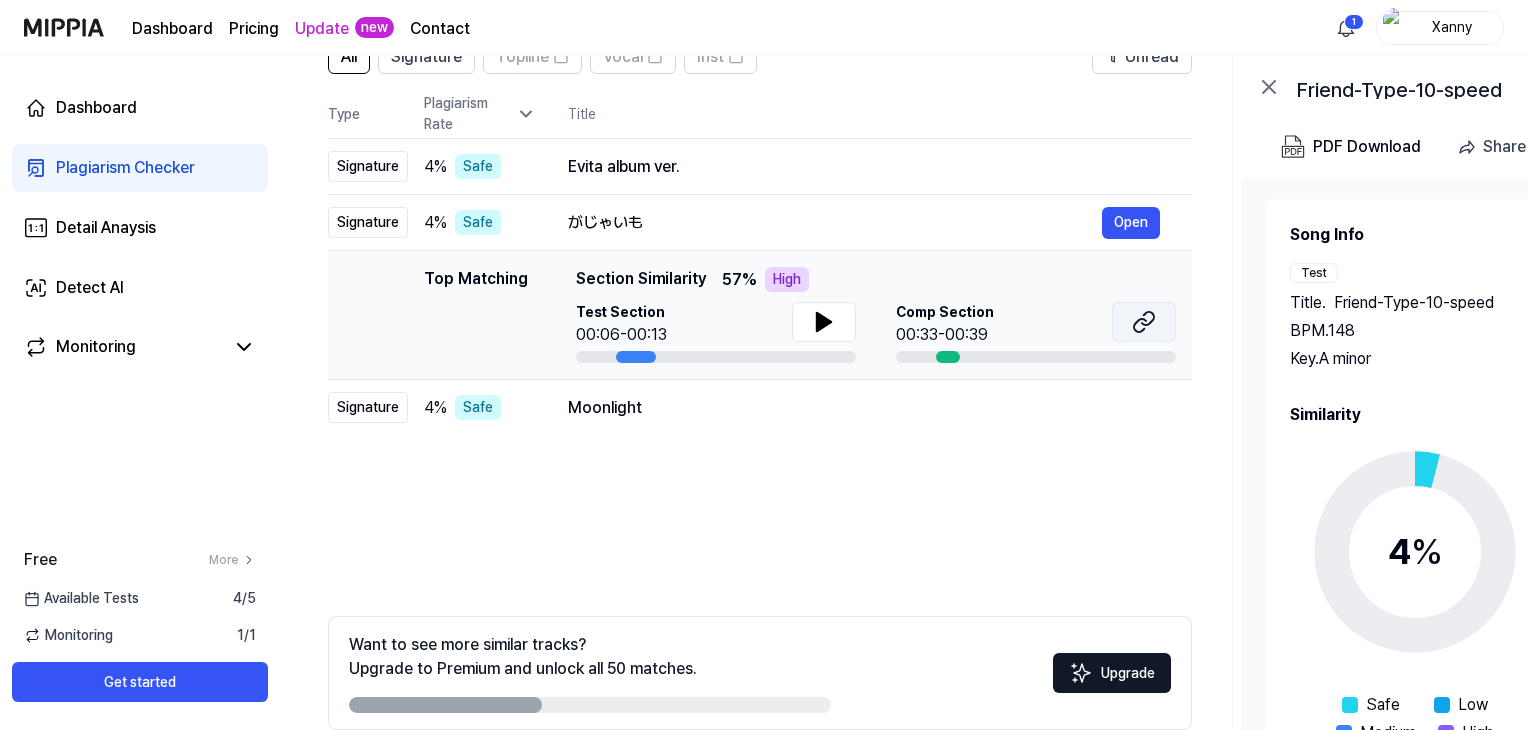 click 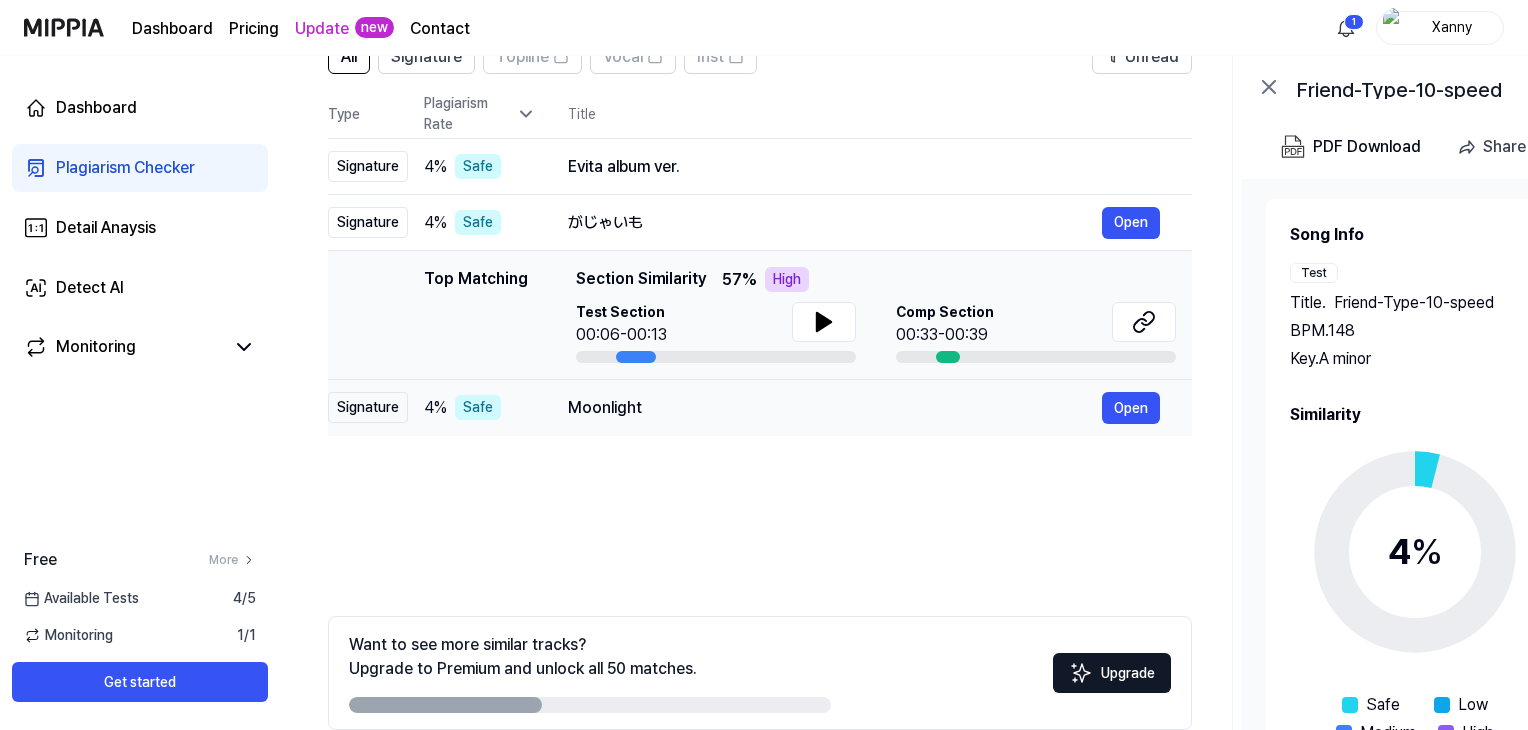 click on "Moonlight" at bounding box center (835, 408) 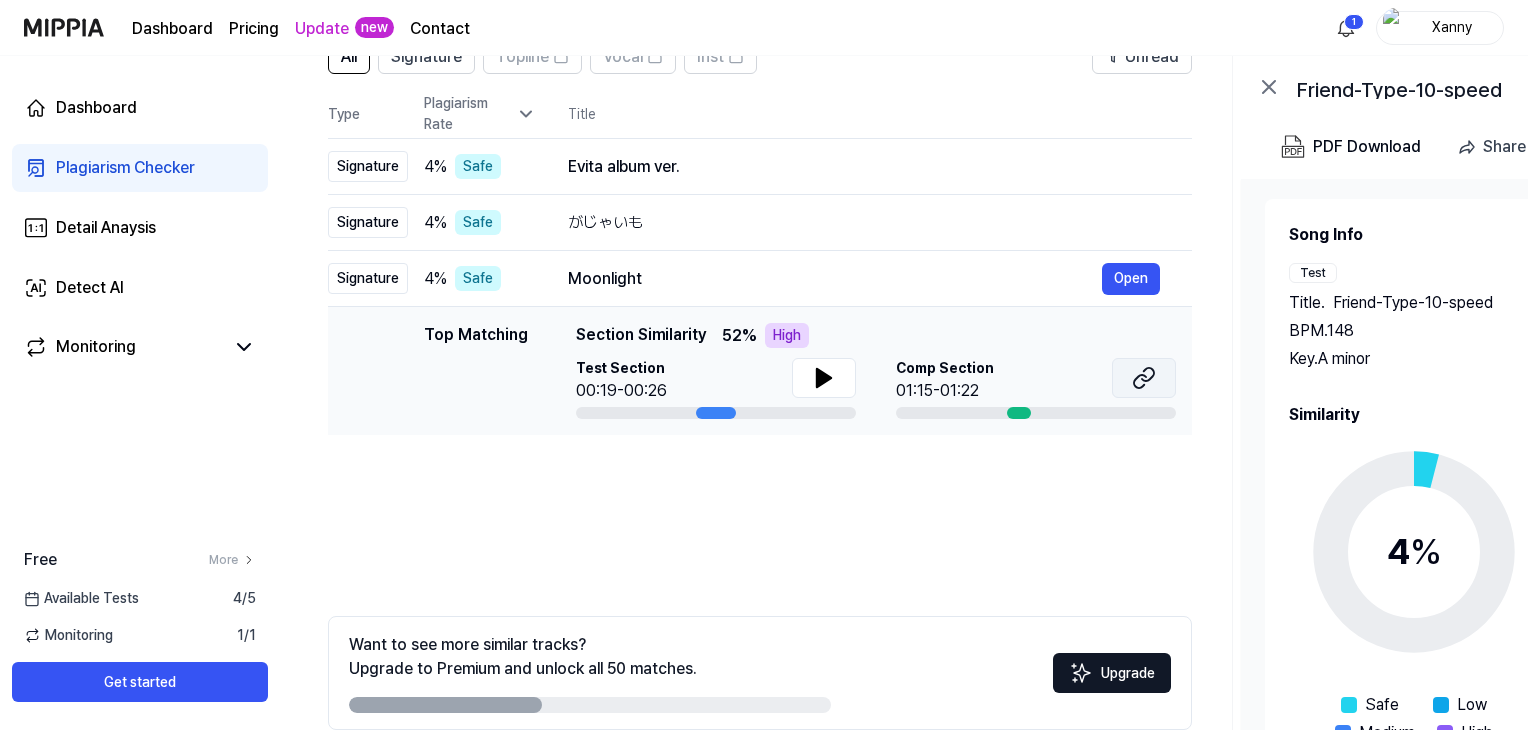 click 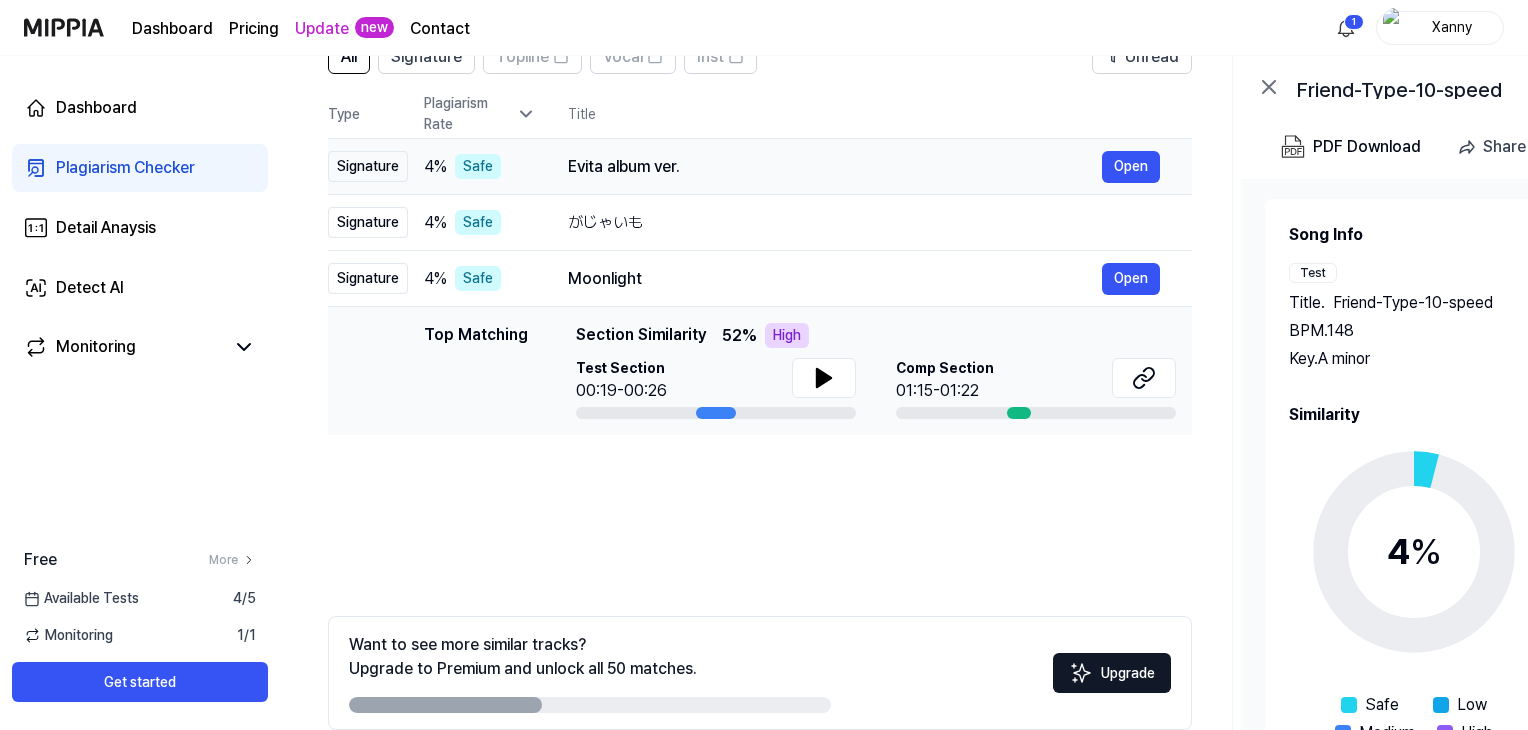 click on "Evita album ver." at bounding box center (835, 167) 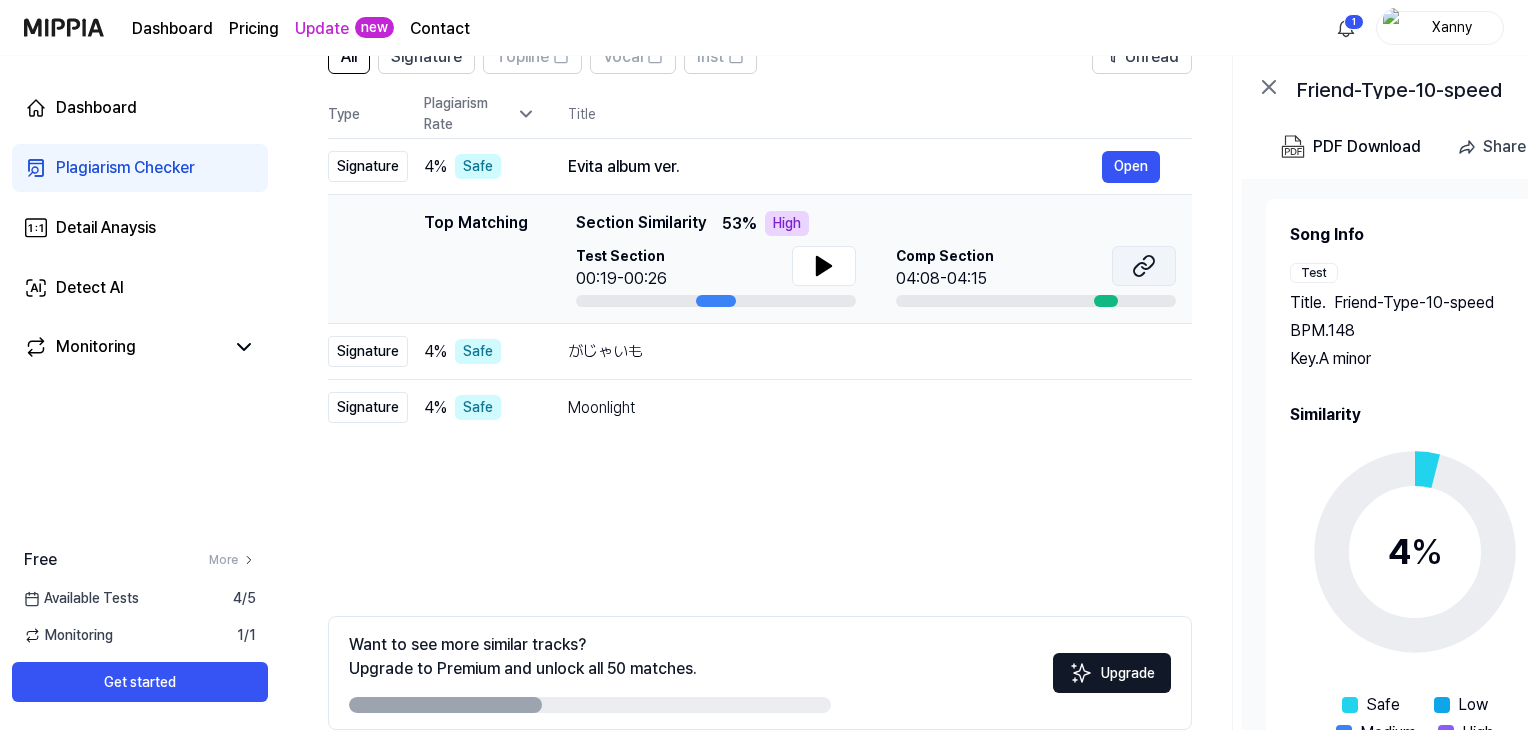 click 